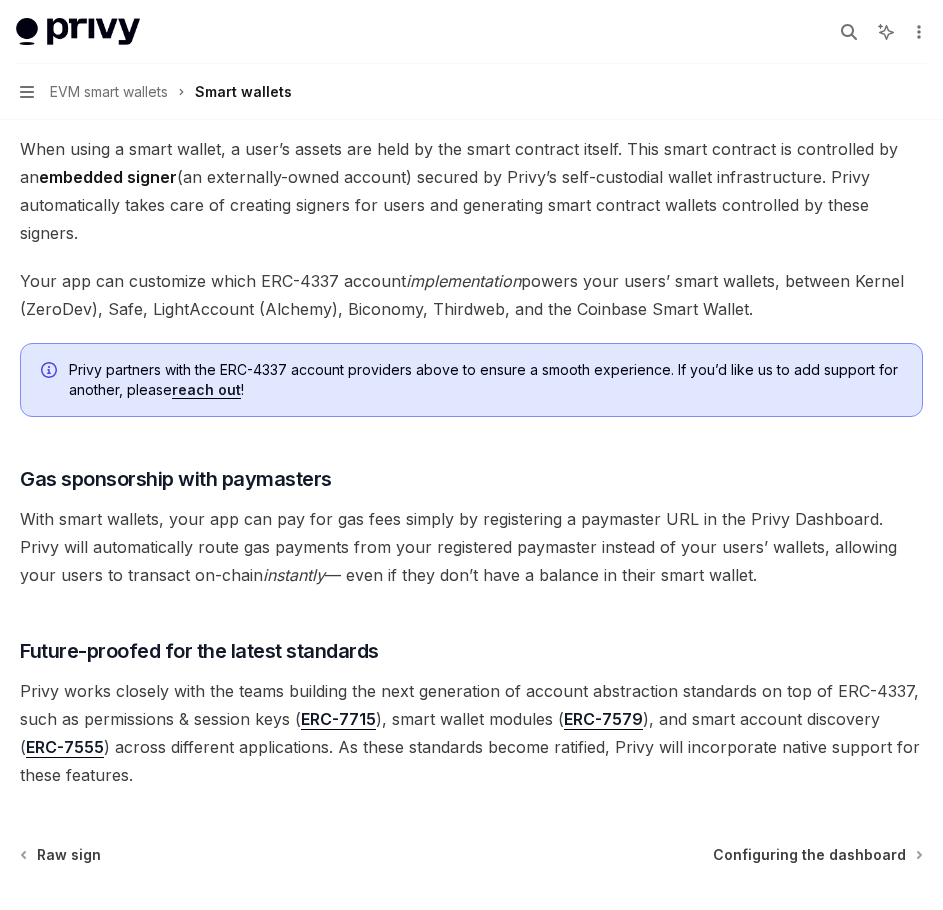 scroll, scrollTop: 1300, scrollLeft: 0, axis: vertical 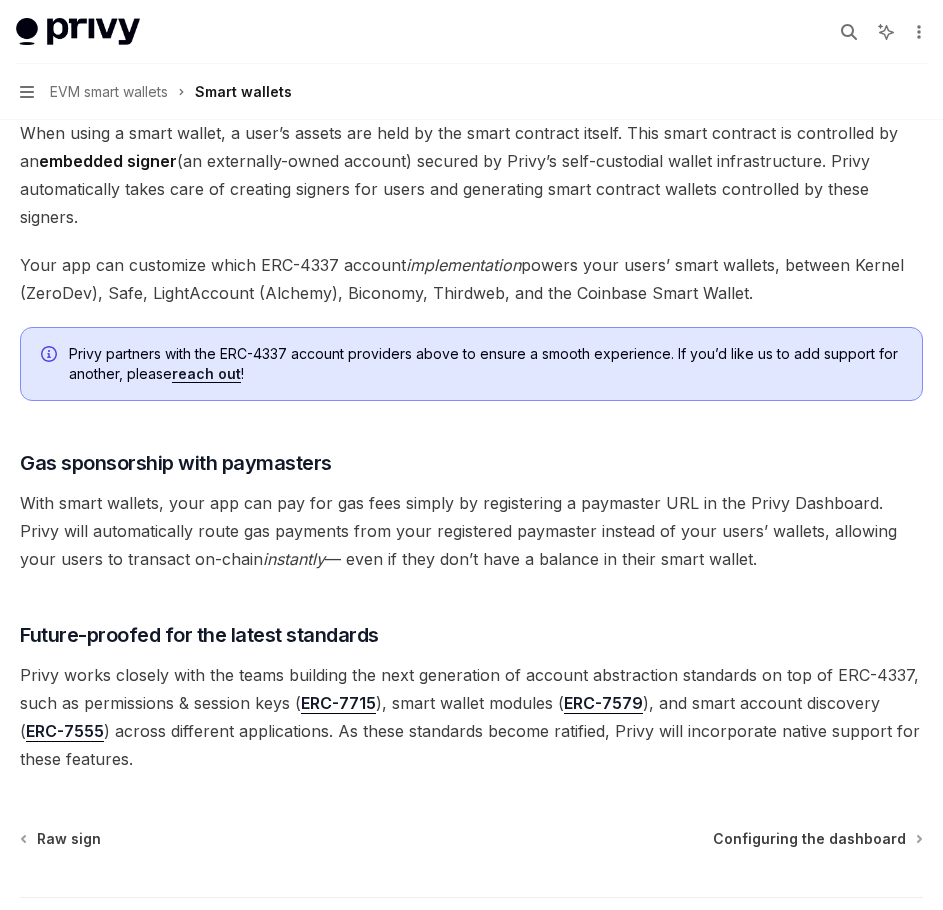 click on "Your app can customize which ERC-4337 account  implementation  powers your users’ smart wallets, between Kernel (ZeroDev), Safe, LightAccount (Alchemy), Biconomy, Thirdweb, and the Coinbase Smart Wallet." at bounding box center (471, 279) 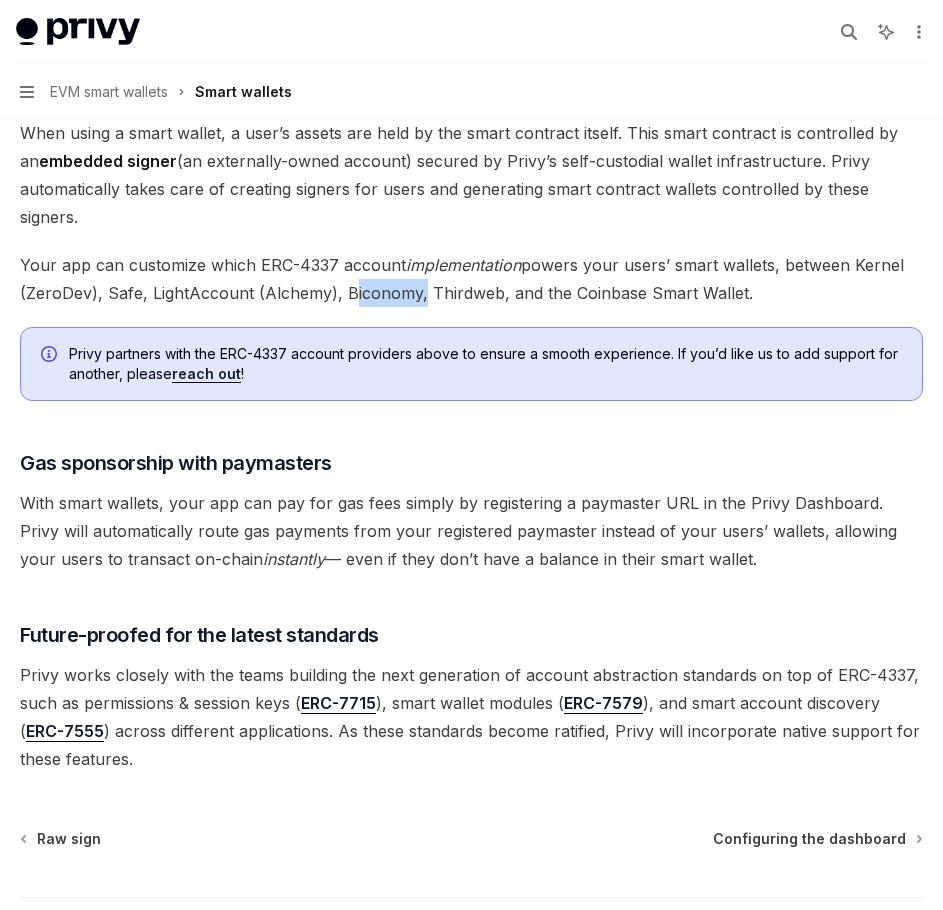 click on "Your app can customize which ERC-4337 account  implementation  powers your users’ smart wallets, between Kernel (ZeroDev), Safe, LightAccount (Alchemy), Biconomy, Thirdweb, and the Coinbase Smart Wallet." at bounding box center [471, 279] 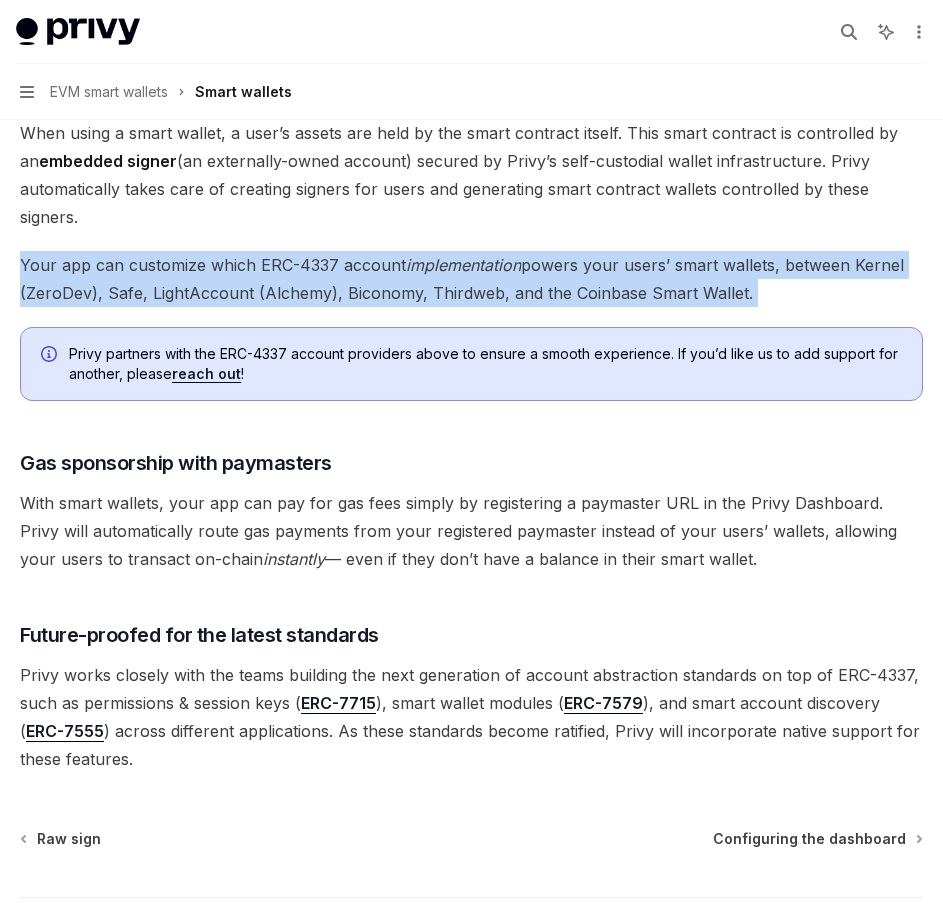 click on "Your app can customize which ERC-4337 account  implementation  powers your users’ smart wallets, between Kernel (ZeroDev), Safe, LightAccount (Alchemy), Biconomy, Thirdweb, and the Coinbase Smart Wallet." at bounding box center [471, 279] 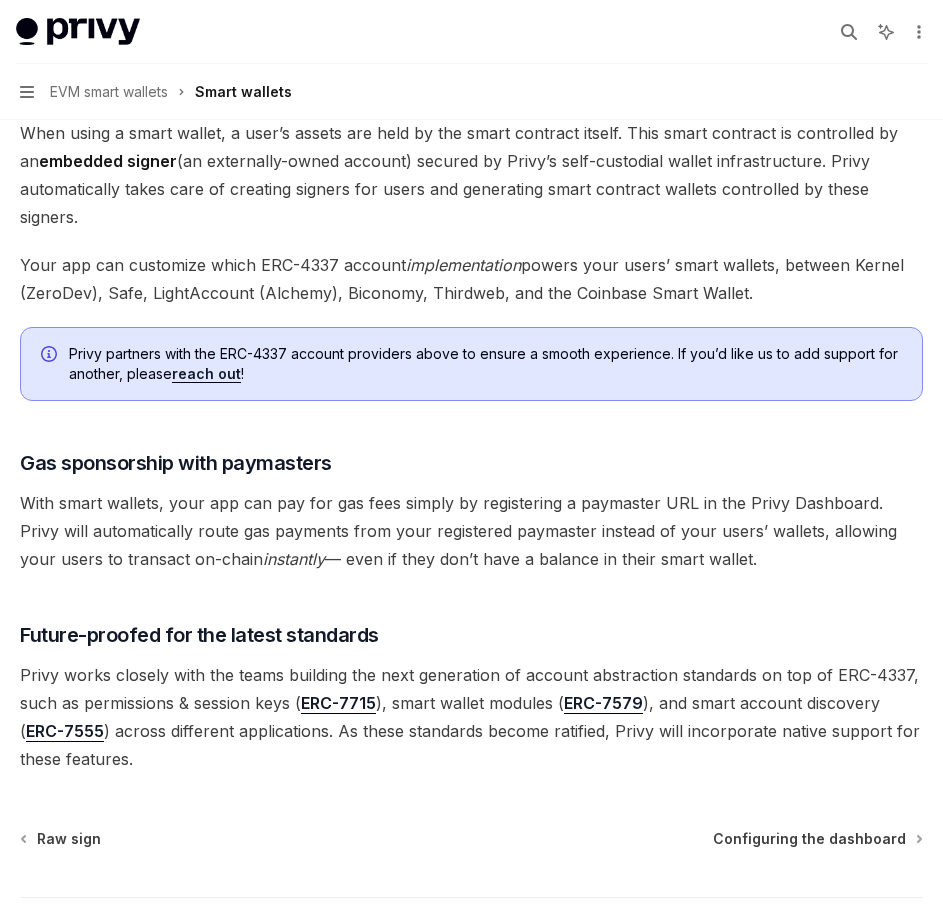 click on "Your app can customize which ERC-4337 account  implementation  powers your users’ smart wallets, between Kernel (ZeroDev), Safe, LightAccount (Alchemy), Biconomy, Thirdweb, and the Coinbase Smart Wallet." at bounding box center (471, 279) 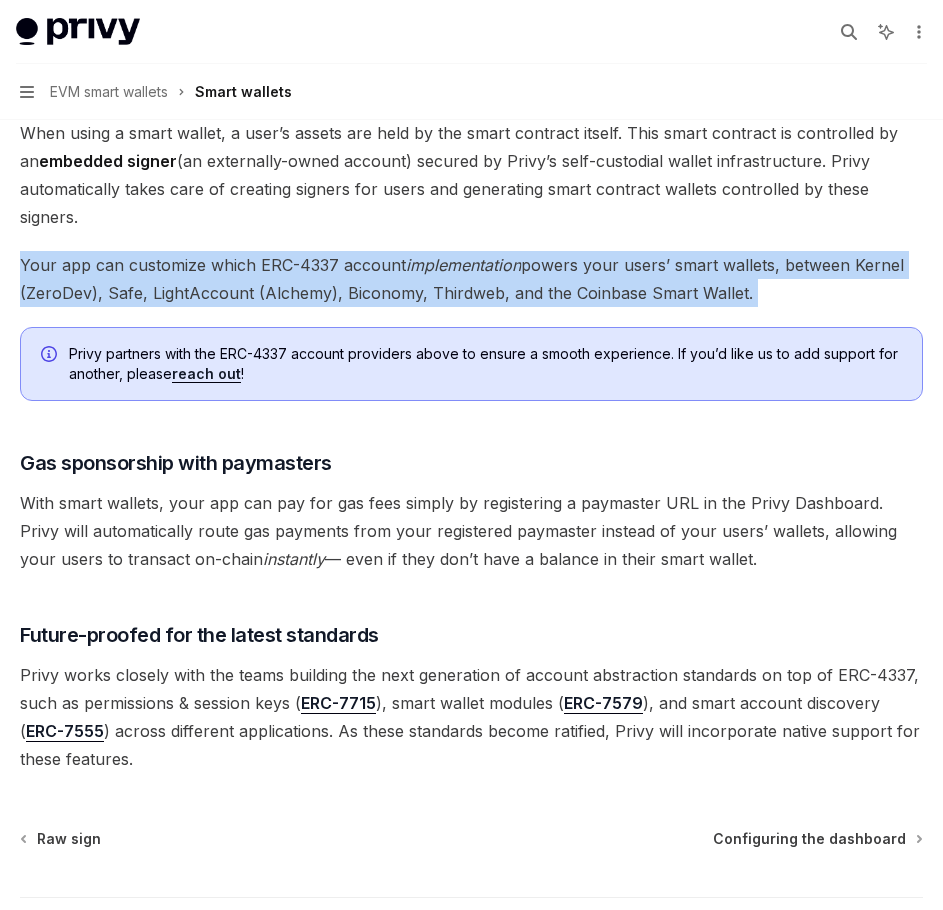 click on "Your app can customize which ERC-4337 account  implementation  powers your users’ smart wallets, between Kernel (ZeroDev), Safe, LightAccount (Alchemy), Biconomy, Thirdweb, and the Coinbase Smart Wallet." at bounding box center (471, 279) 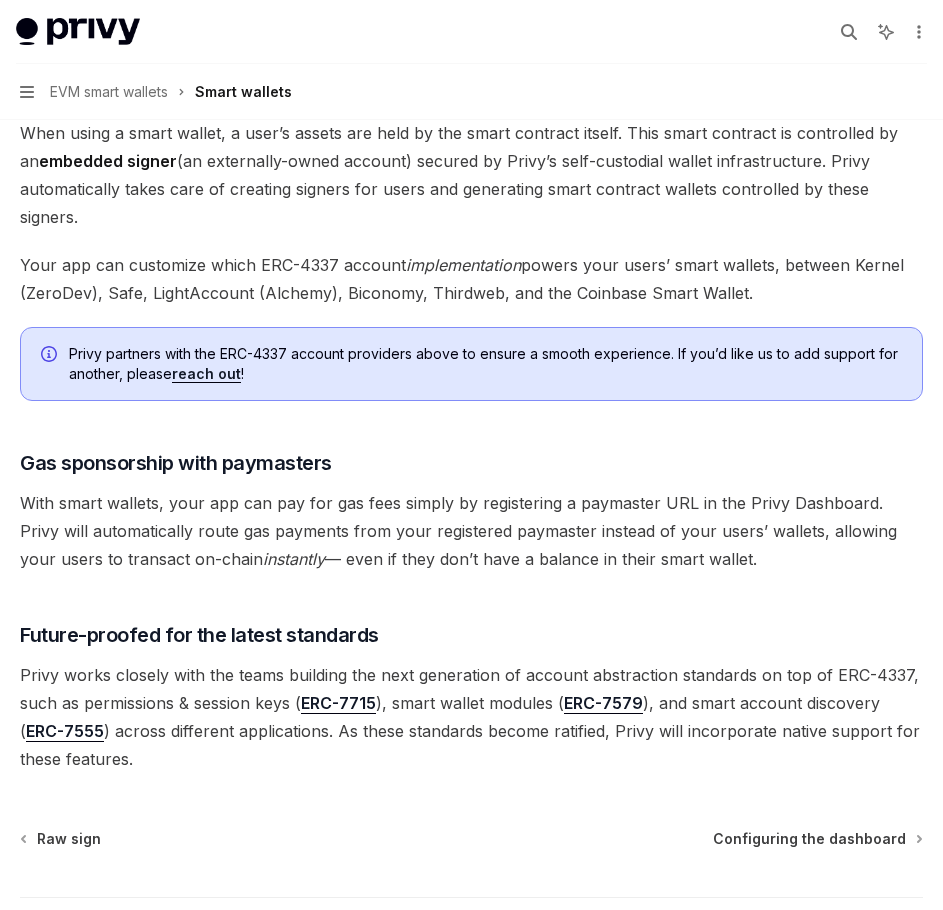click on "Privy makes it easy to create  smart wallets  for your users. Smart wallets are  programmable, onchain accounts  that incorporate the features of  account abstraction . With just a few lines of code, you can create smart wallets for your users to sponsor gas payments, send batched transactions, and more.
Please note that this native smart wallet integration is only available in the React and React
Native SDKs. To configure smart wallets with wallets created using server-side SDKs or APIs,
follow  this guide .
To set up with smart wallets, start by  enabling smart wallets in the Privy Dashboard . This will configure your app to create smart wallets for your users controlled by Privy embedded signers.
Privy’s smart wallets only support EVM-compatible networks. For Solana, we recommend using
transaction instructions  for batching actions or a
fee
payer
for sponsoring gas fees.
​ Native ERC-4337 support with embedded signers
Under the hood, a smart wallet is an  ERC-4337
embedded signer
!" at bounding box center (471, -134) 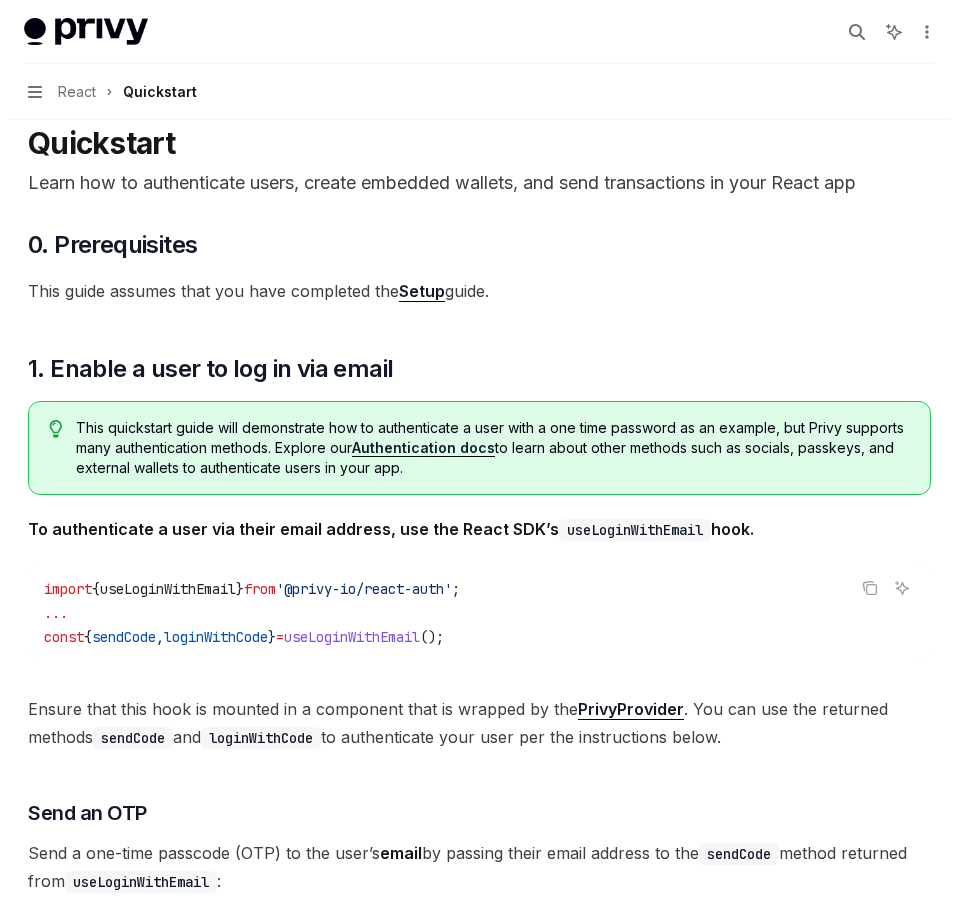 scroll, scrollTop: 11, scrollLeft: 0, axis: vertical 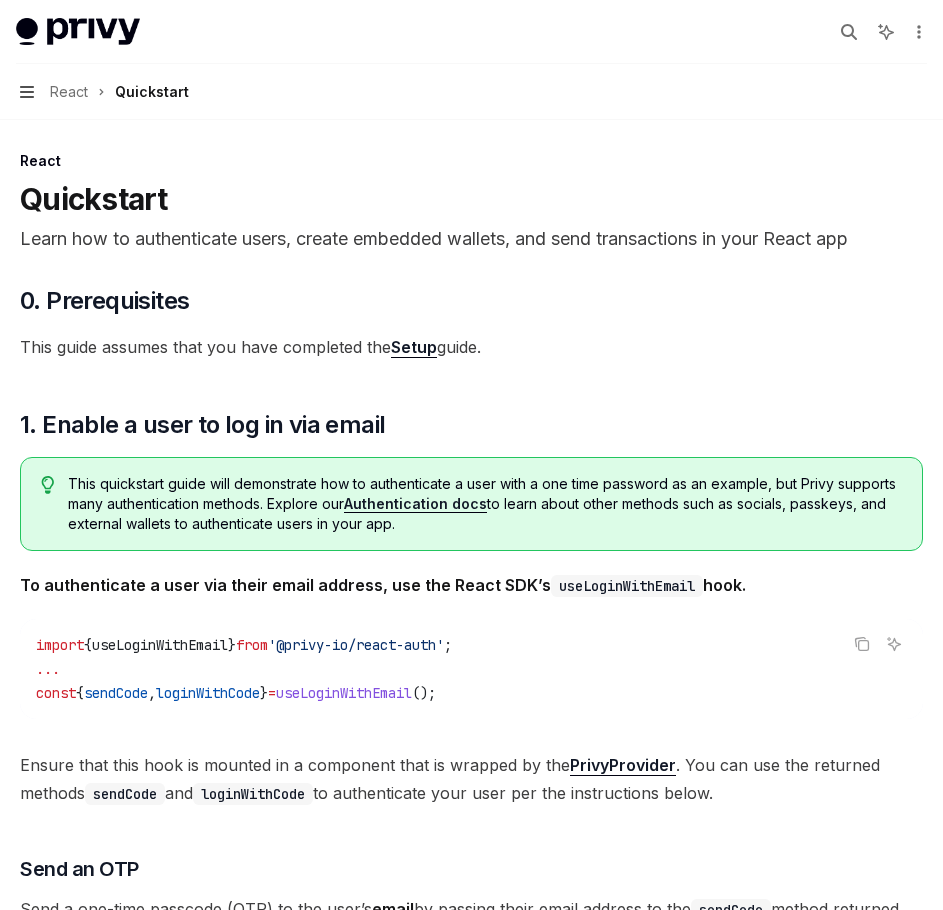 click 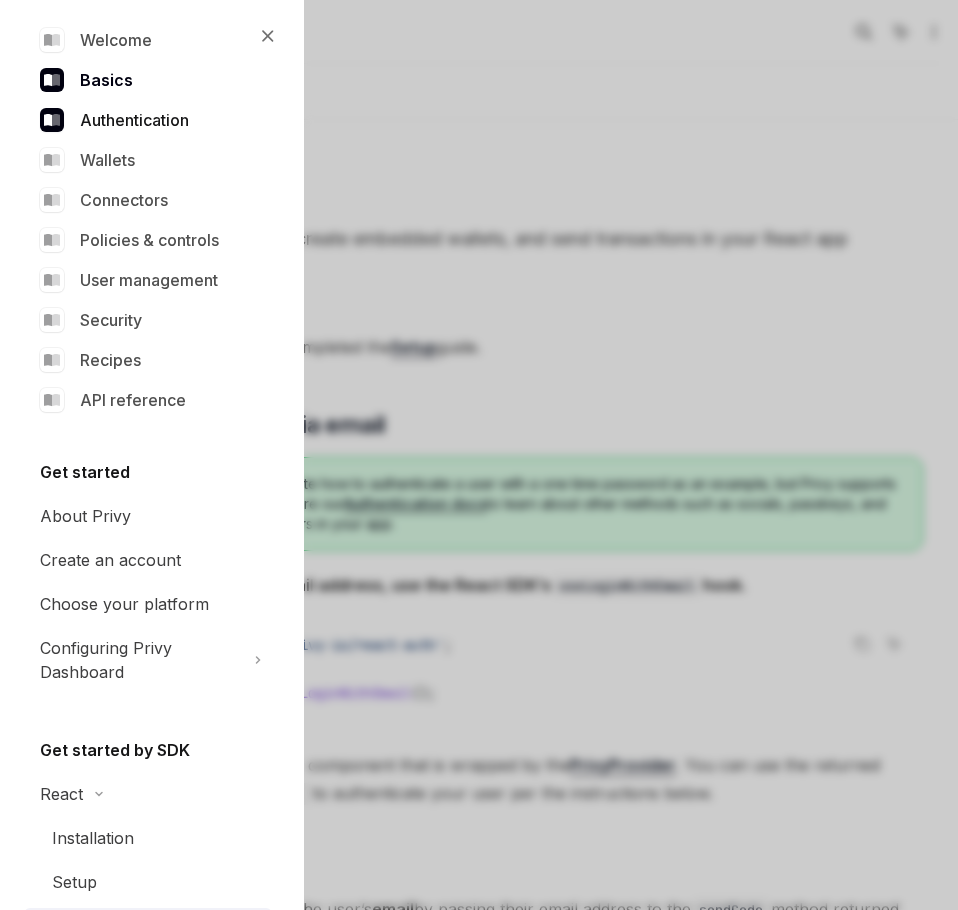 click on "Authentication" at bounding box center (148, 120) 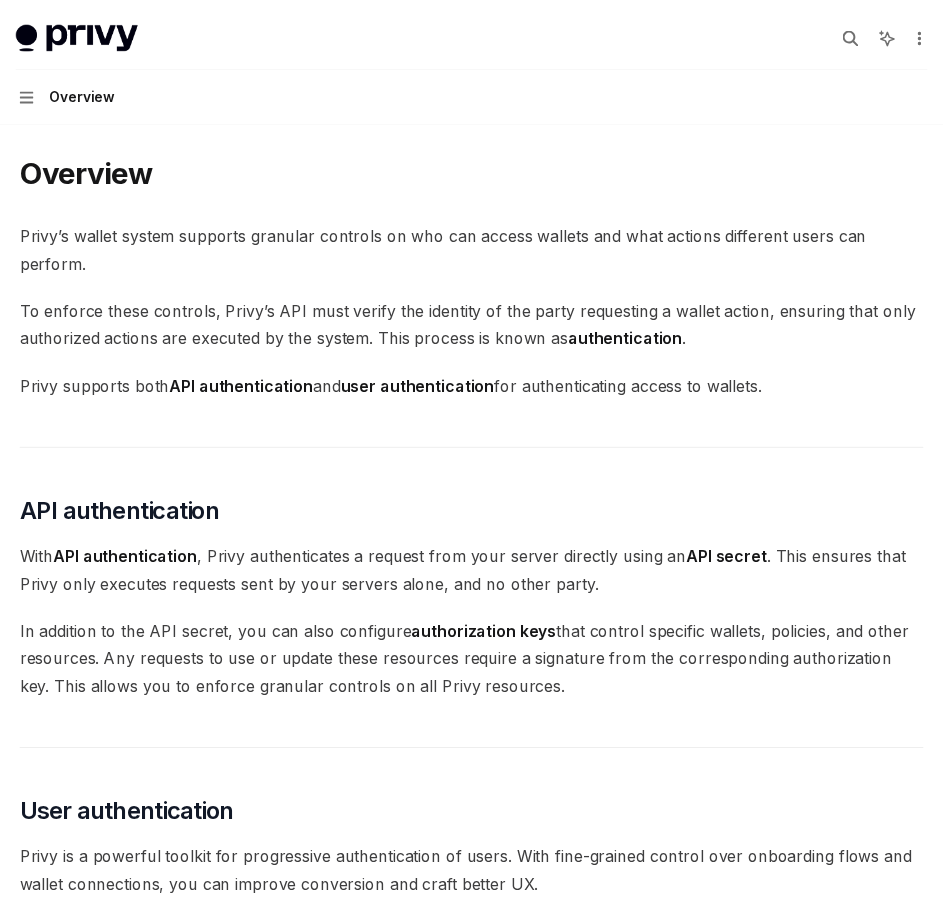 scroll, scrollTop: 0, scrollLeft: 0, axis: both 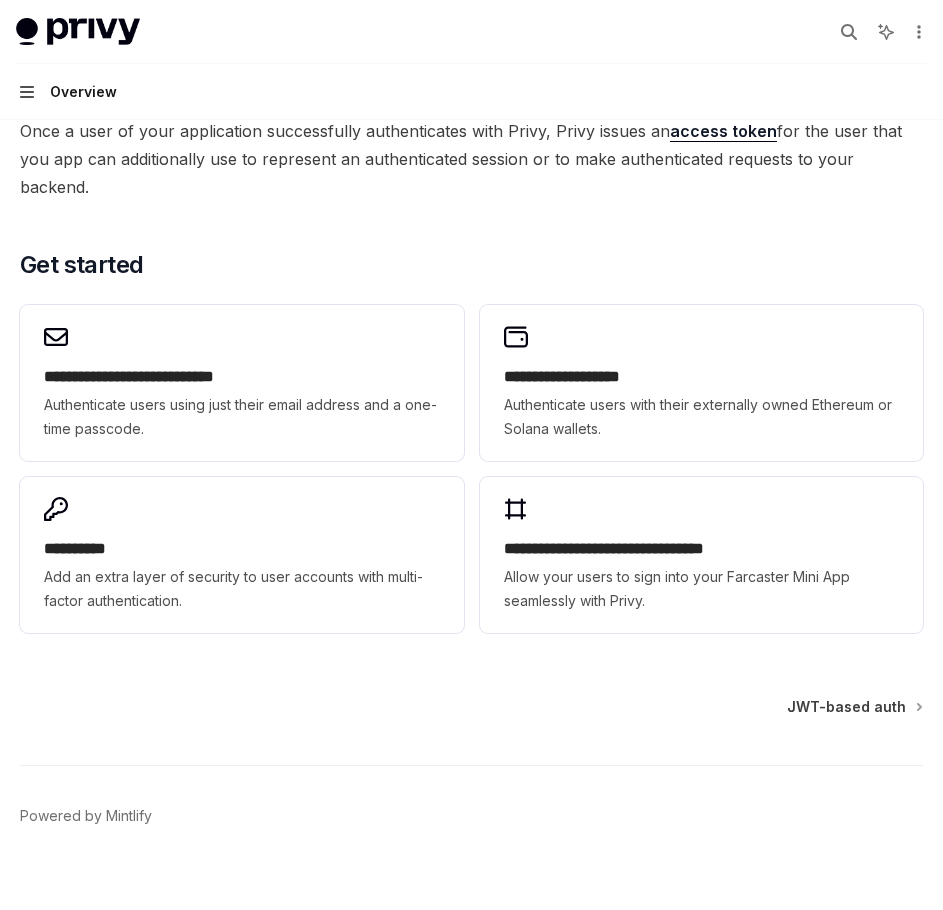 click 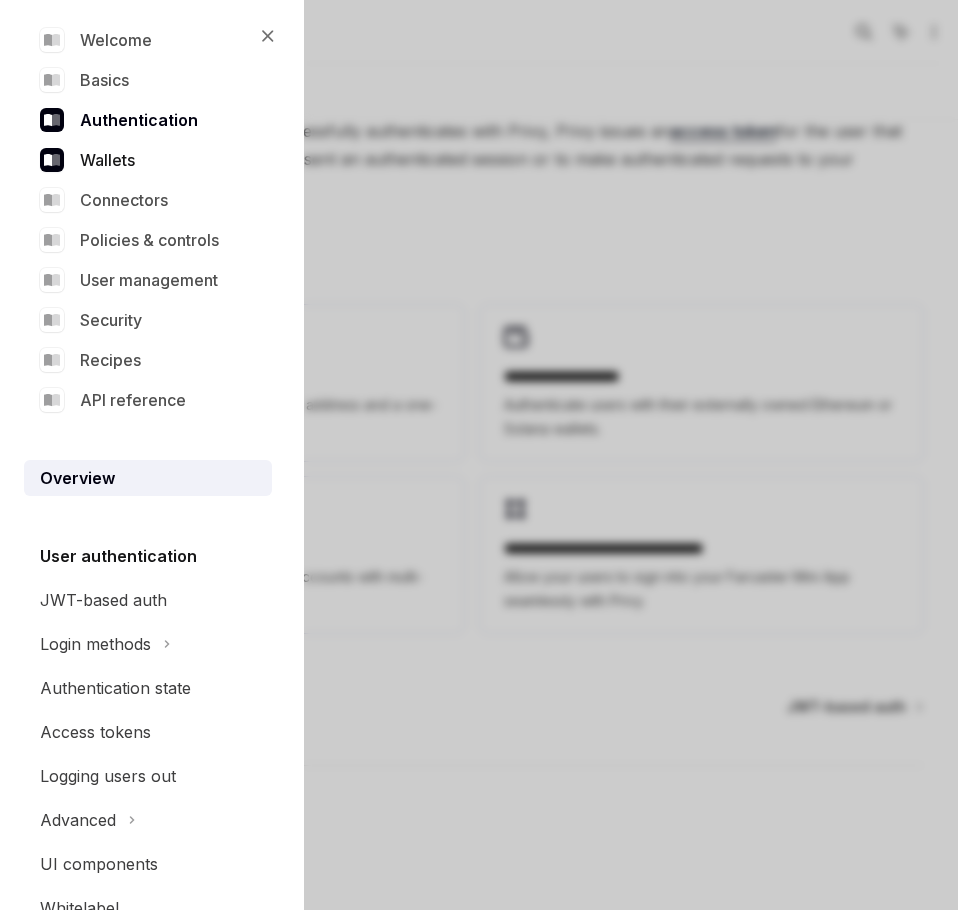 click on "Wallets" at bounding box center (148, 160) 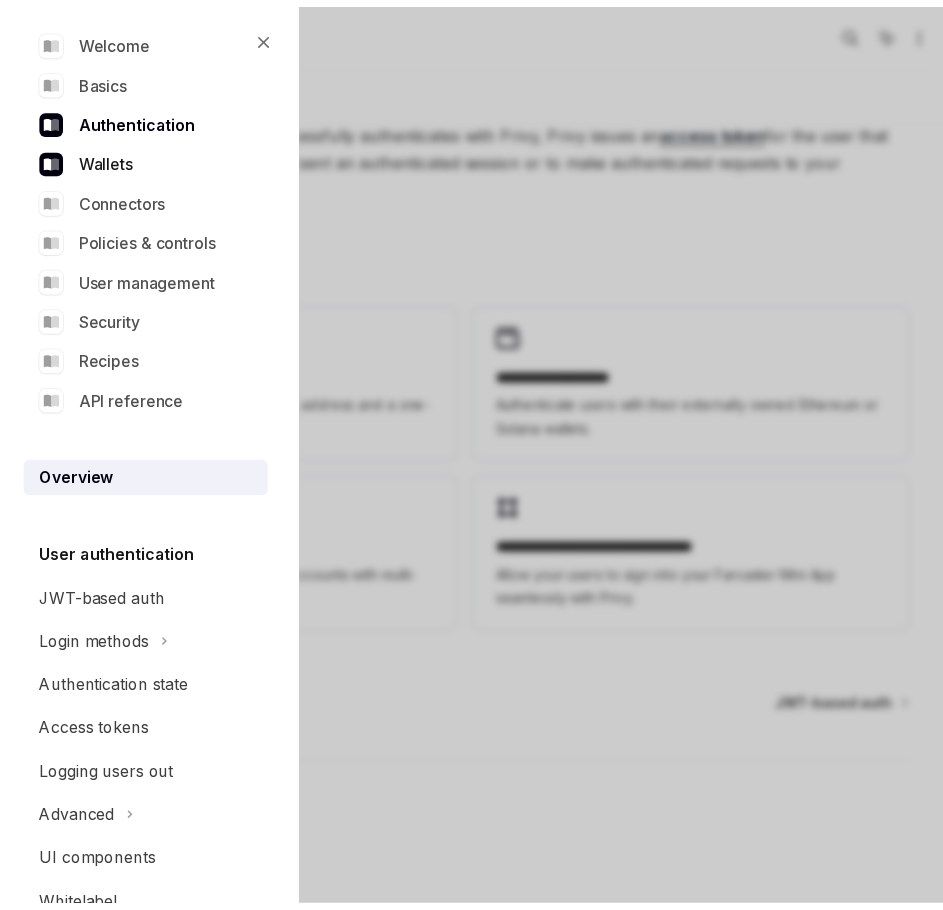scroll, scrollTop: 0, scrollLeft: 0, axis: both 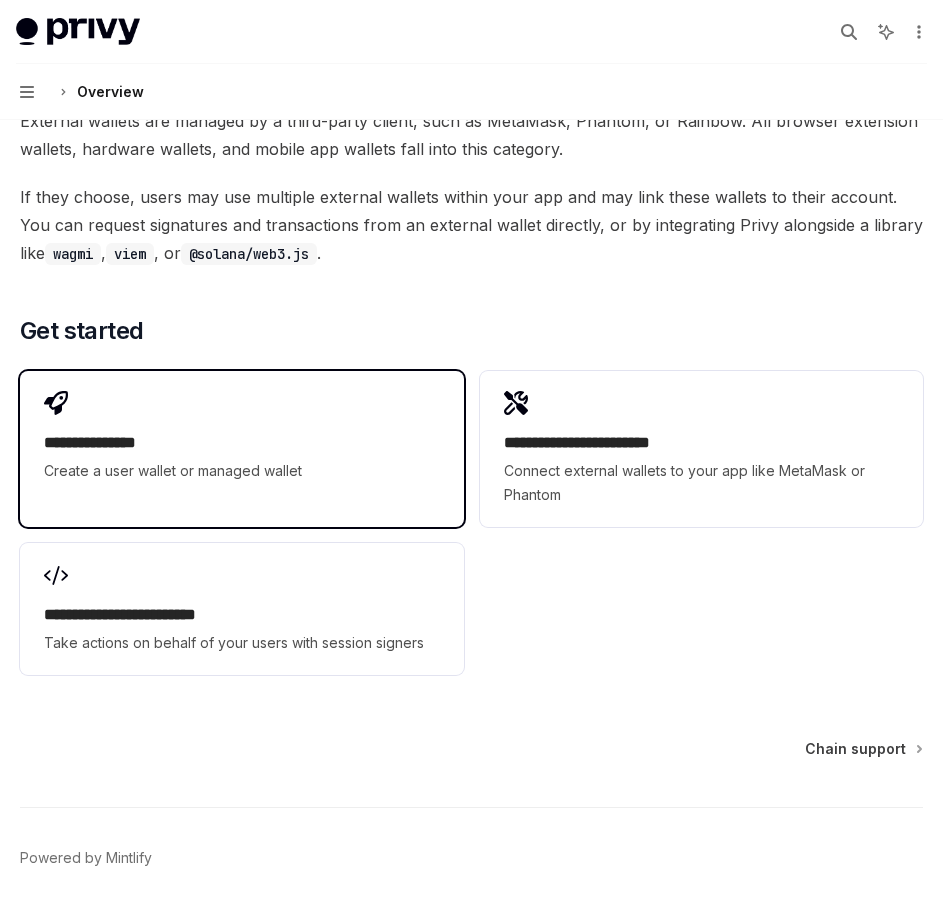 click on "**********" at bounding box center [242, 437] 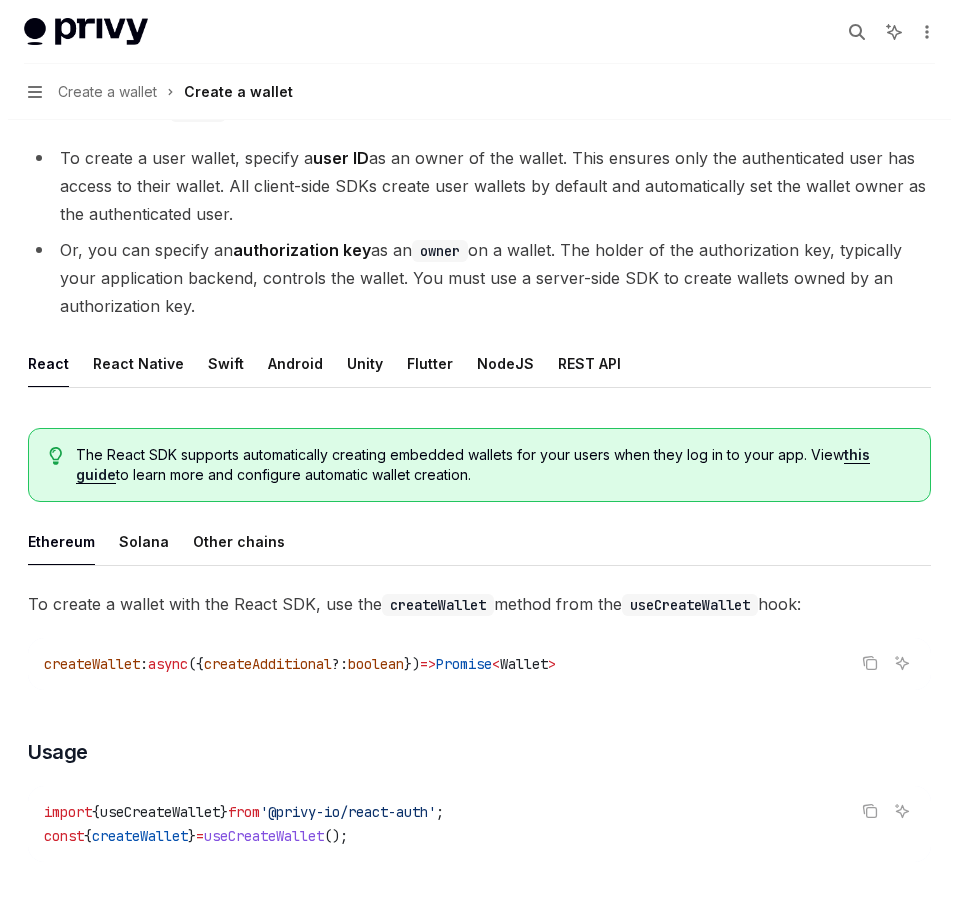 scroll, scrollTop: 100, scrollLeft: 0, axis: vertical 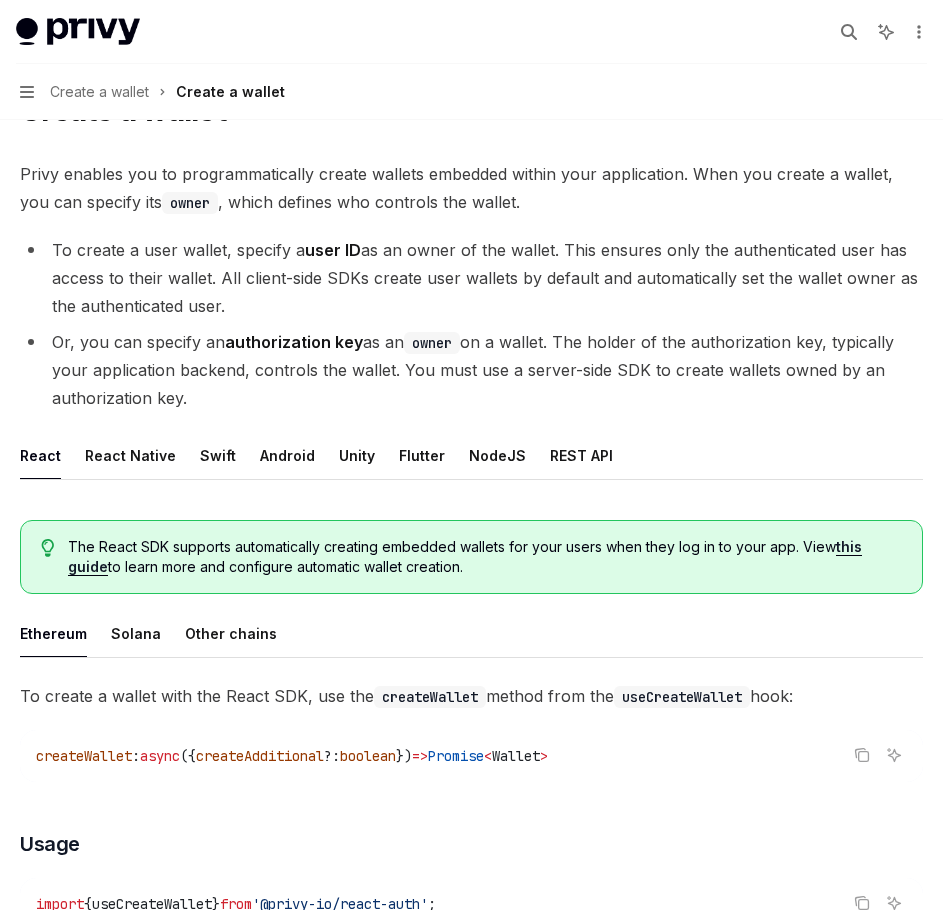 click on "Navigation Create a wallet Create a wallet" at bounding box center [152, 92] 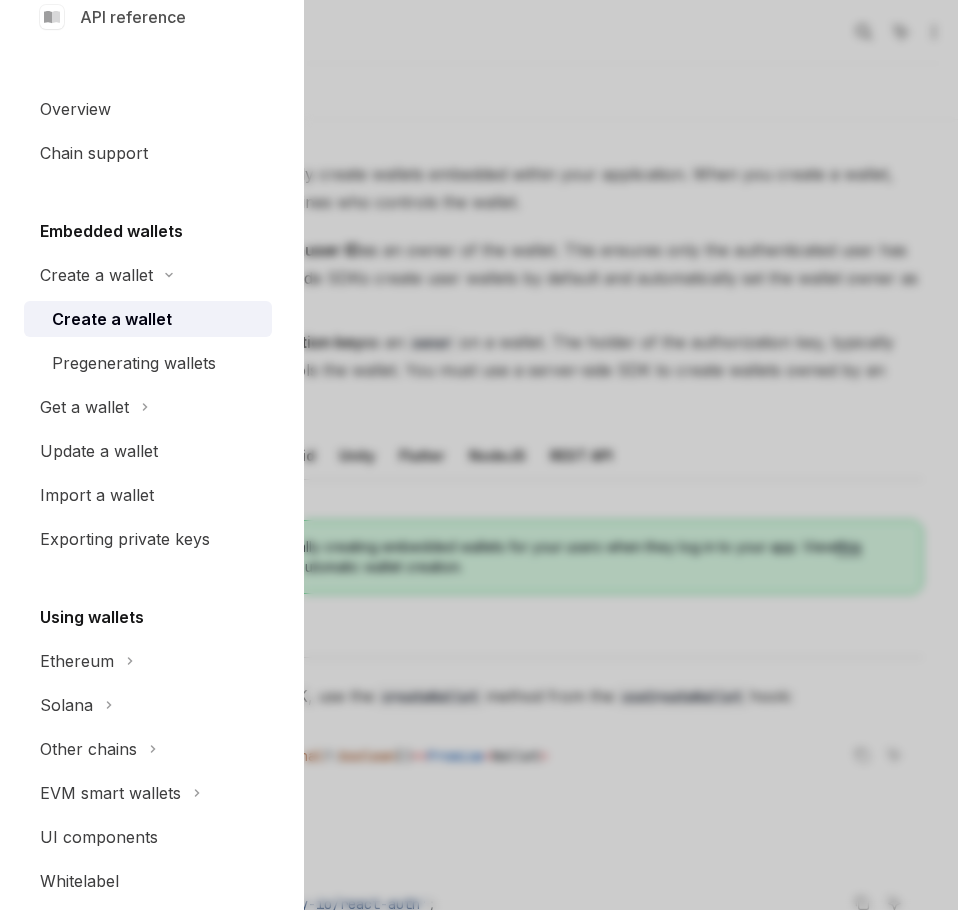 scroll, scrollTop: 400, scrollLeft: 0, axis: vertical 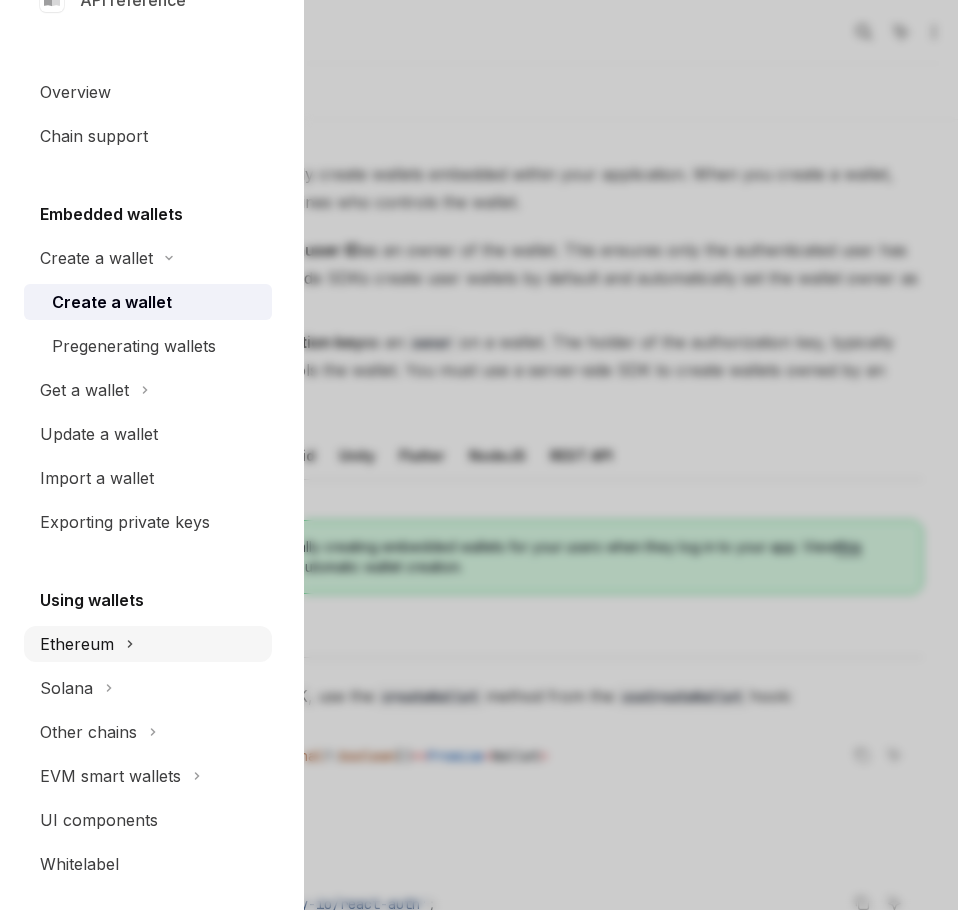click on "Ethereum" at bounding box center [148, 258] 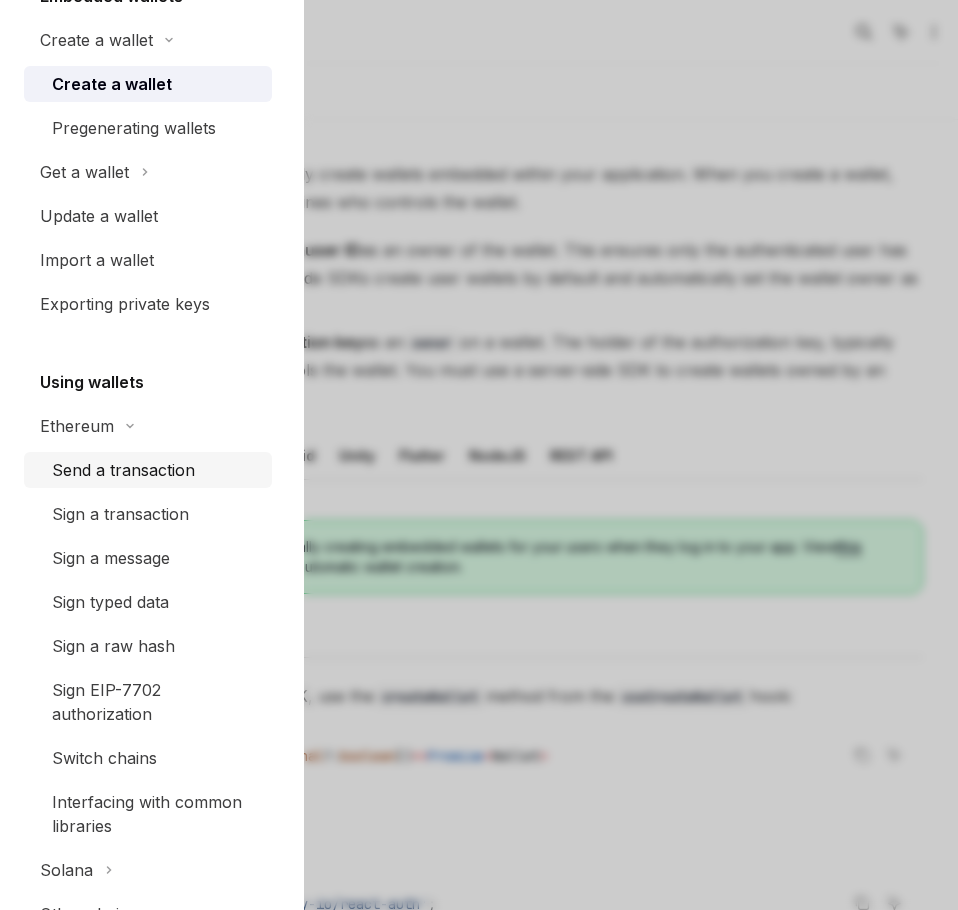 scroll, scrollTop: 700, scrollLeft: 0, axis: vertical 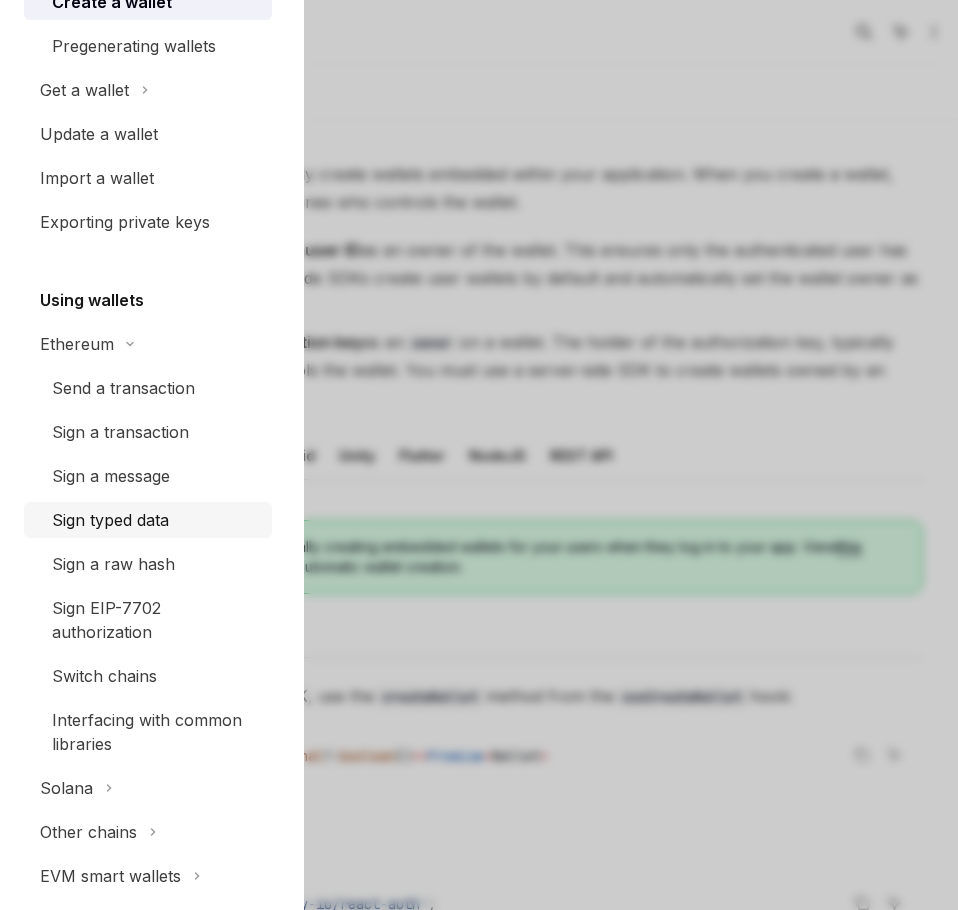 click on "Sign typed data" at bounding box center (156, 520) 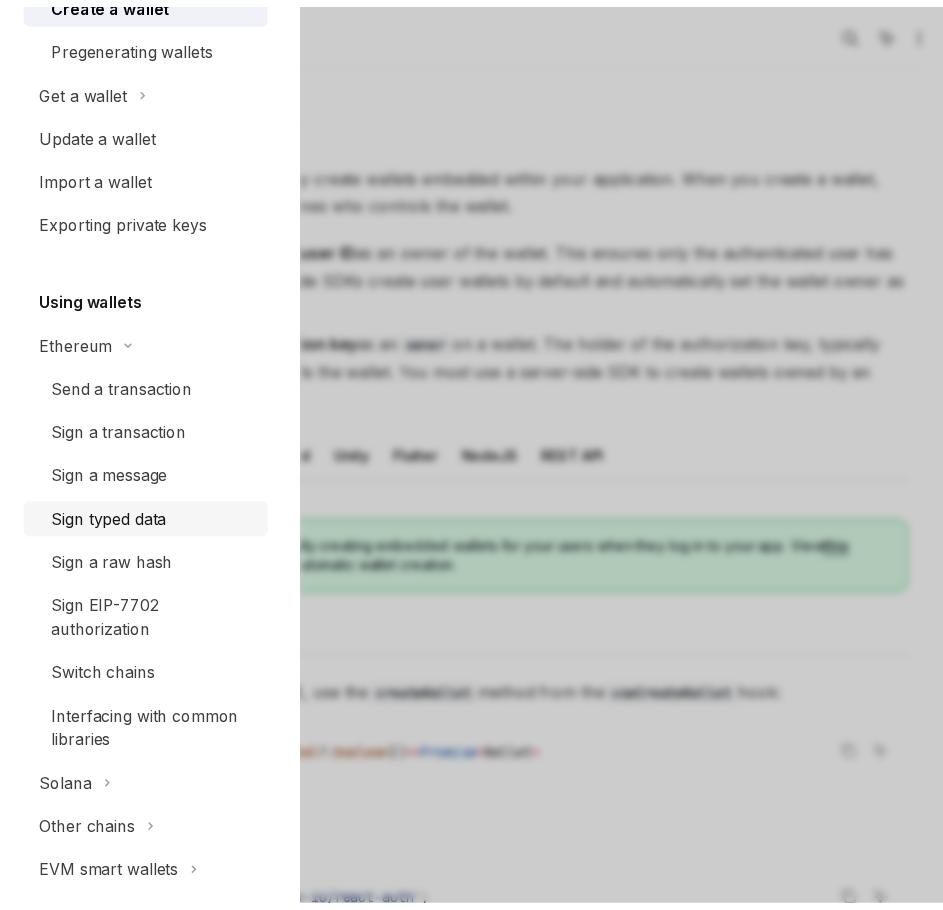 scroll, scrollTop: 0, scrollLeft: 0, axis: both 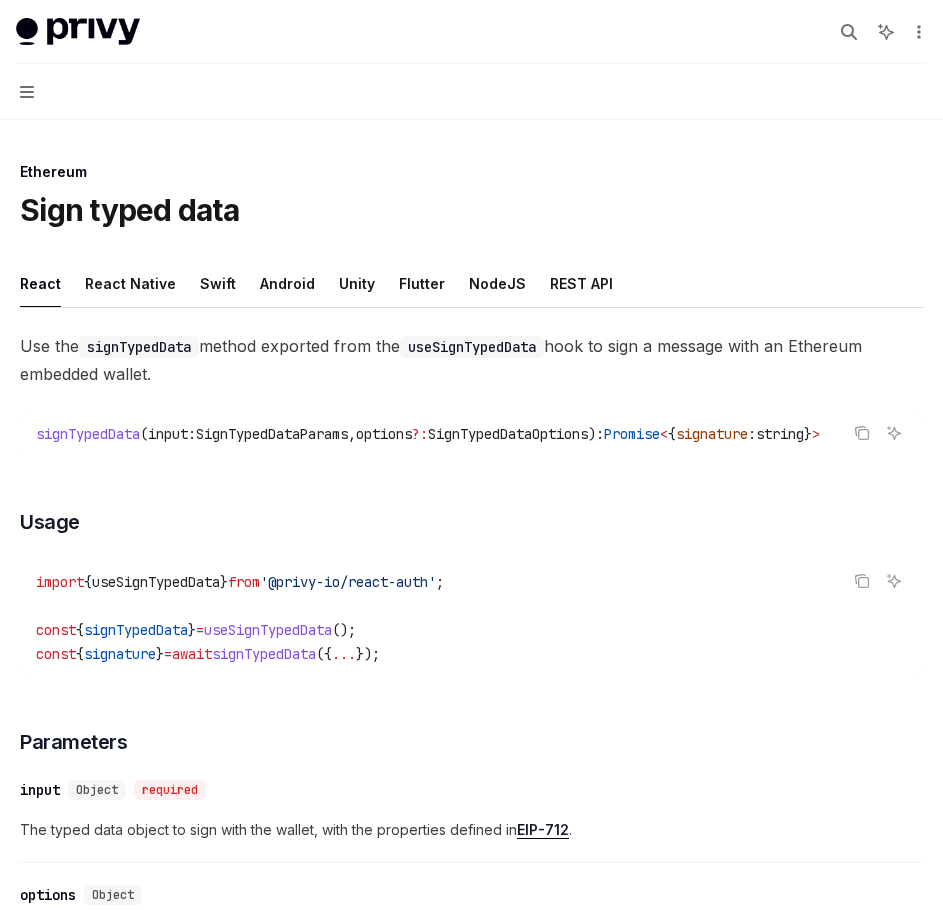 click on "Navigation" at bounding box center (27, 92) 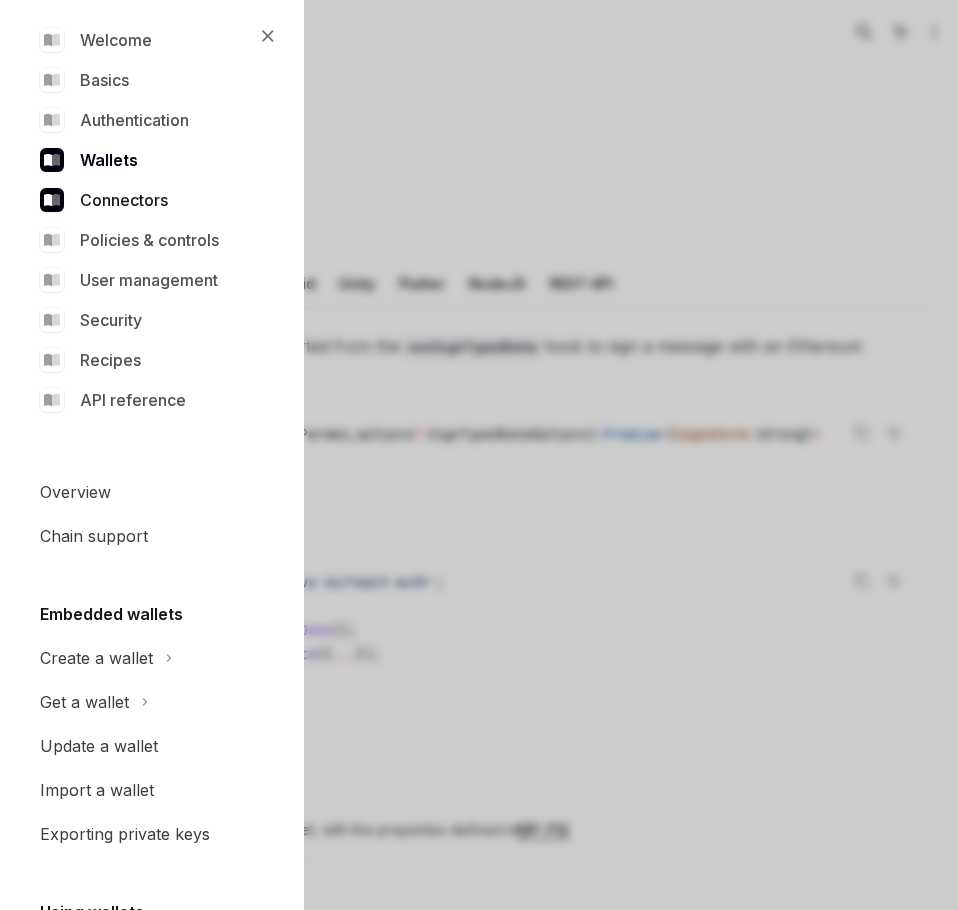 click on "Connectors" at bounding box center (148, 200) 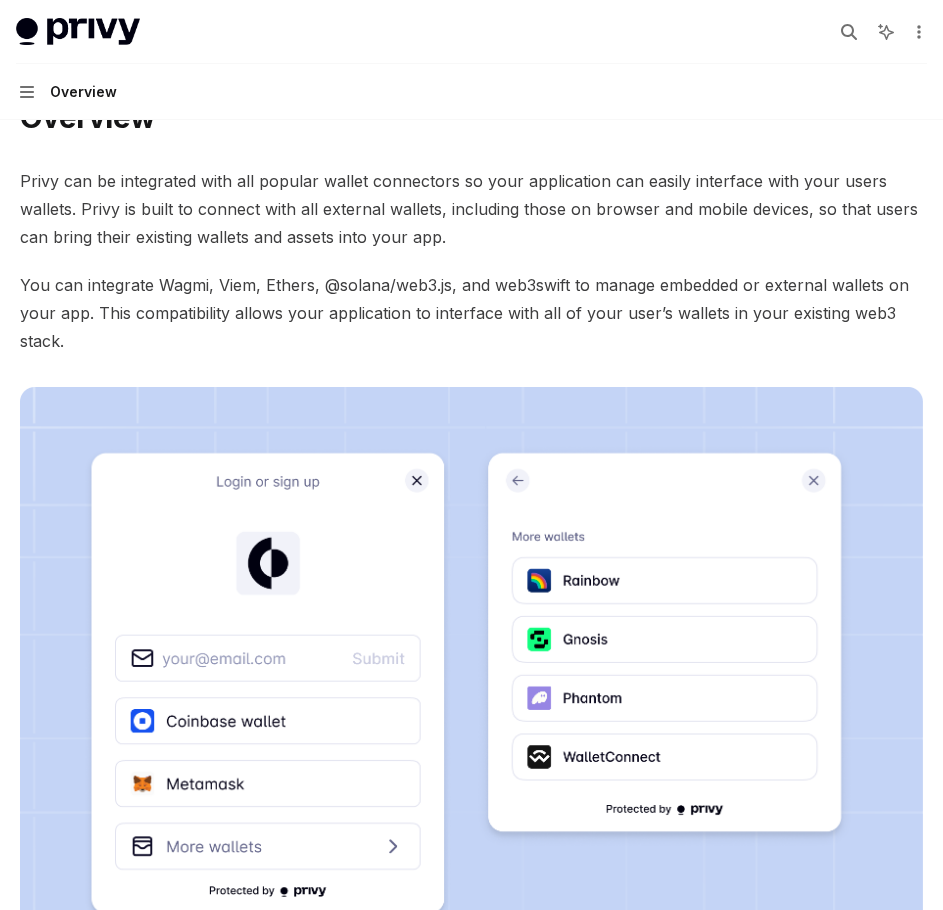 scroll, scrollTop: 0, scrollLeft: 0, axis: both 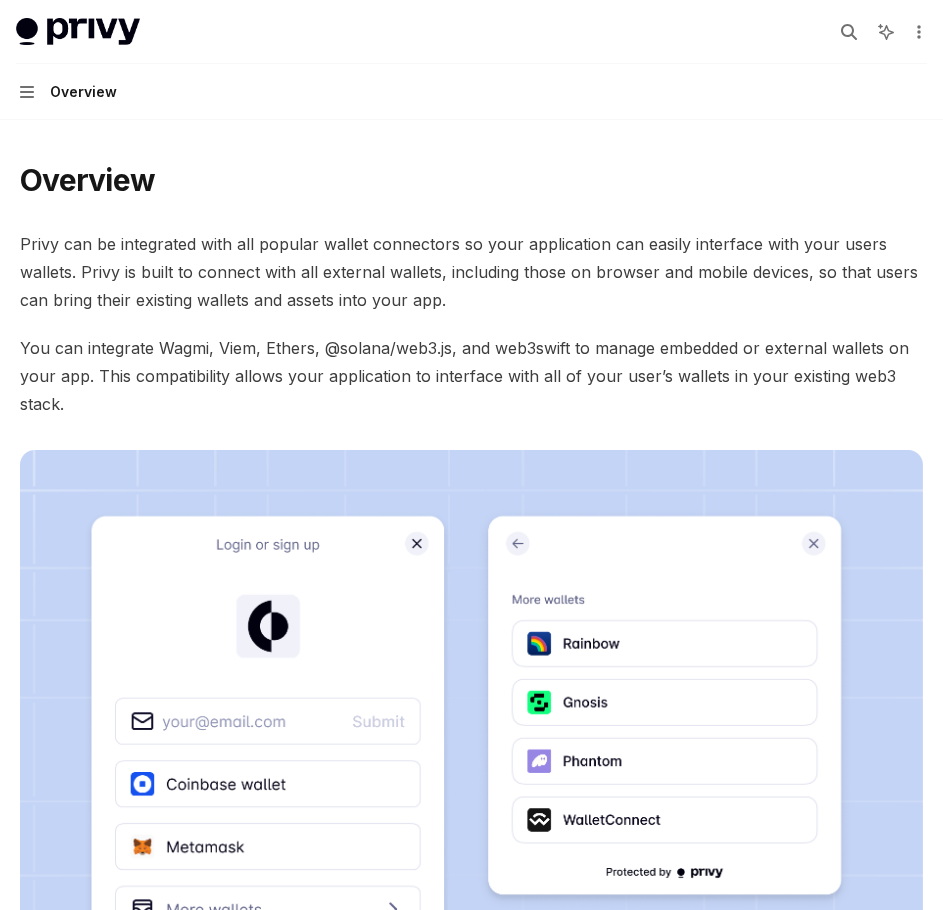 click on "Overview" at bounding box center [83, 92] 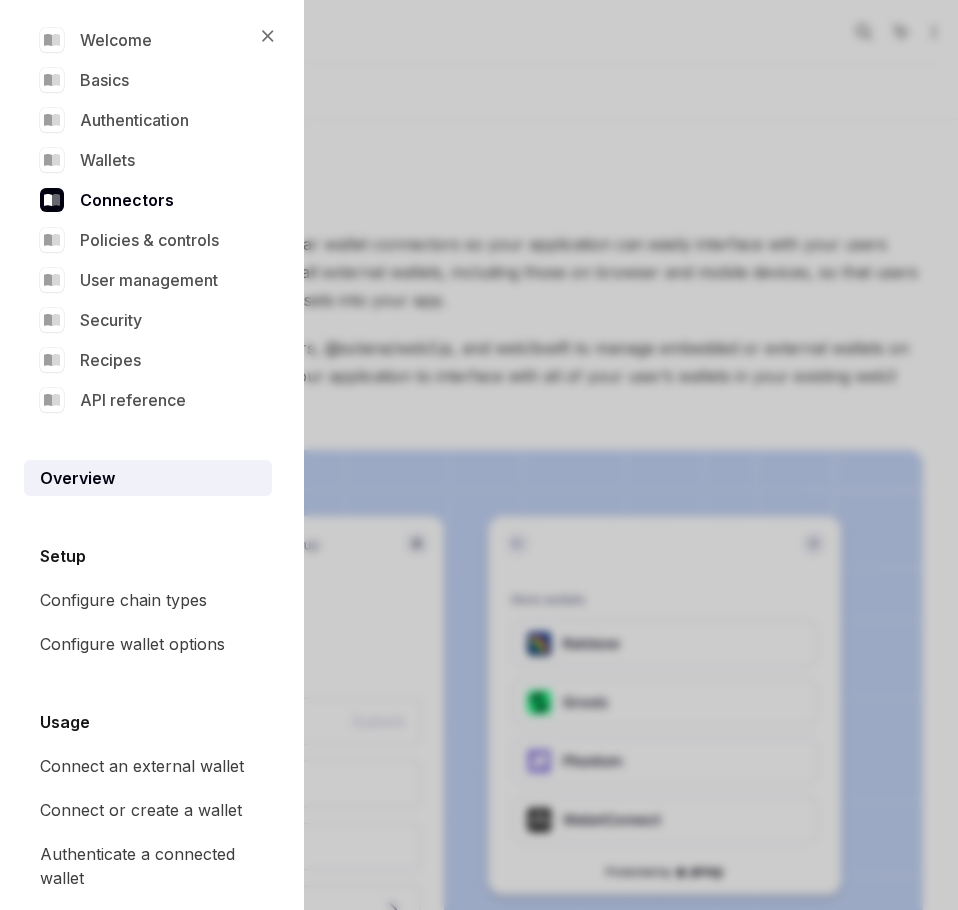 click on "Close navigation Welcome Basics Authentication Wallets Connectors Policies & controls User management Security Recipes API reference Overview Setup Configure chain types Configure wallet options Usage Connect an external wallet Connect or create a wallet Authenticate a connected wallet Ethereum Integrations Sign a message Sign typed data Send a transaction Ethereum provider Solana Sign a message Send a transaction Sign a transaction Interfacing with common libraries" at bounding box center [479, 455] 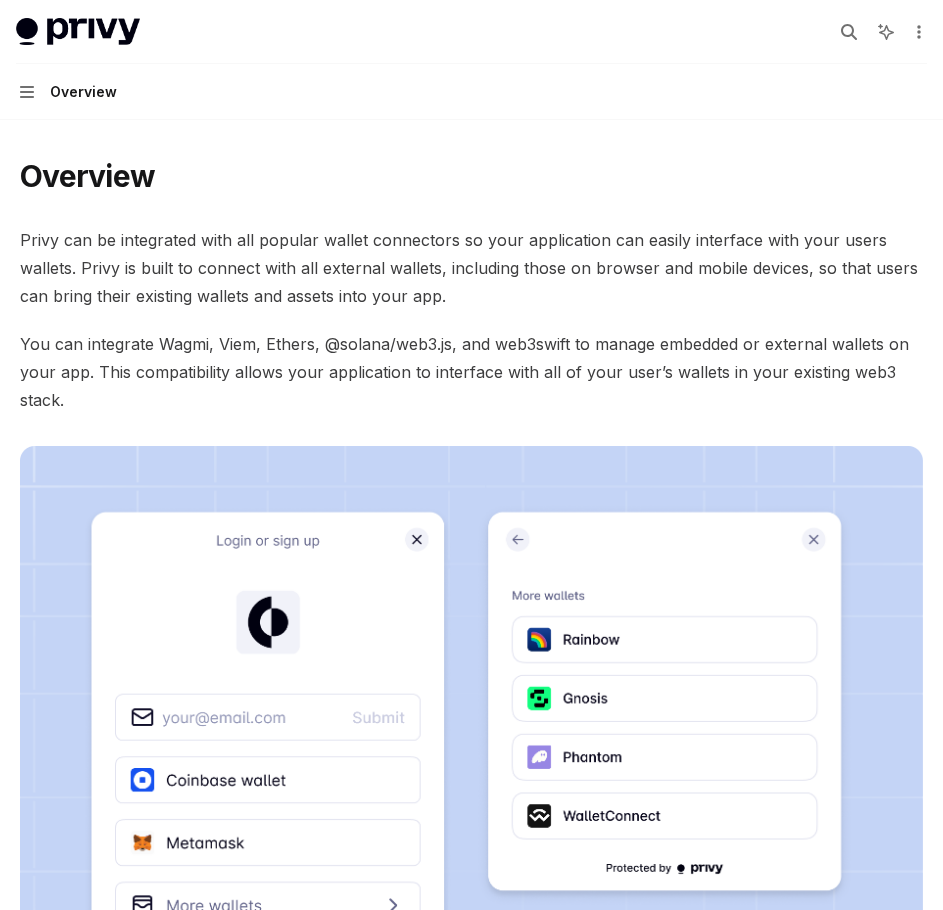 scroll, scrollTop: 482, scrollLeft: 0, axis: vertical 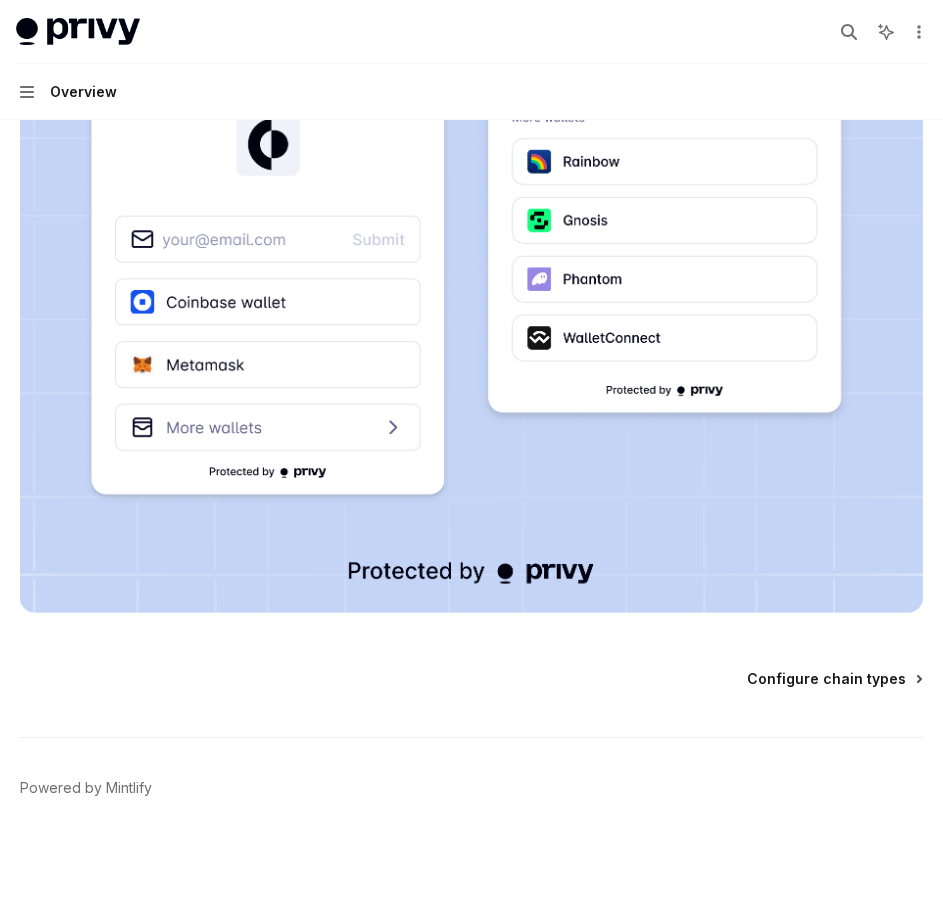click on "Configure chain types" at bounding box center [826, 679] 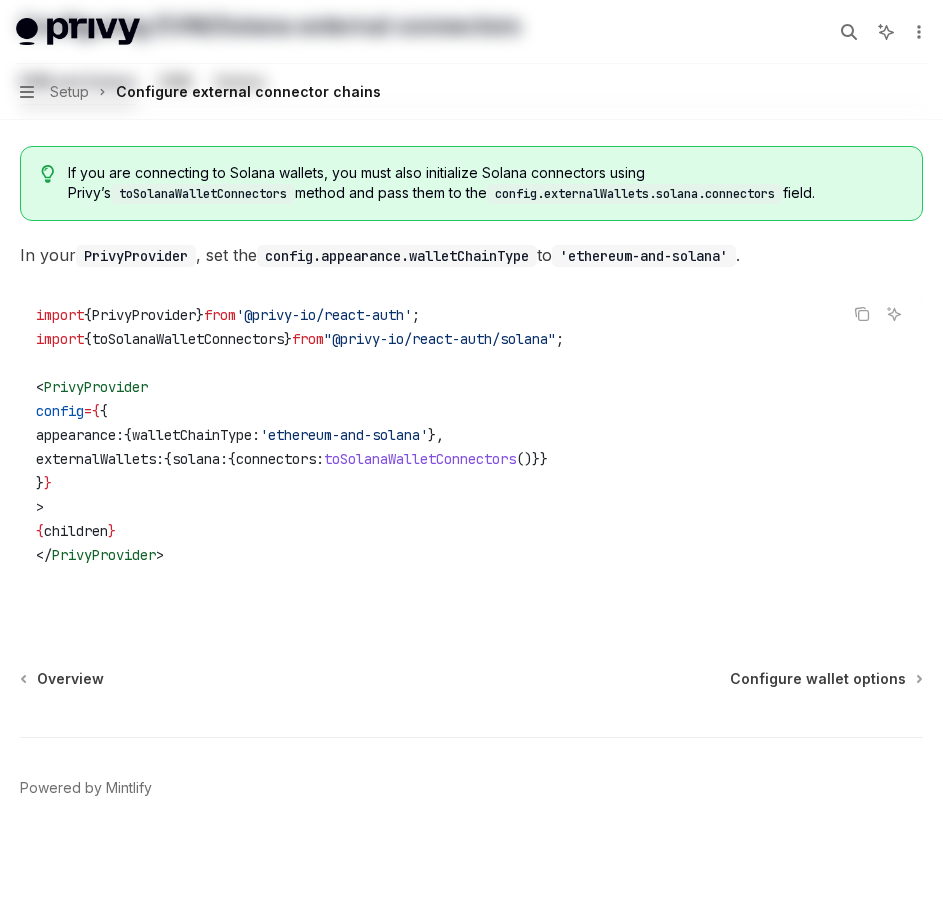 scroll, scrollTop: 0, scrollLeft: 0, axis: both 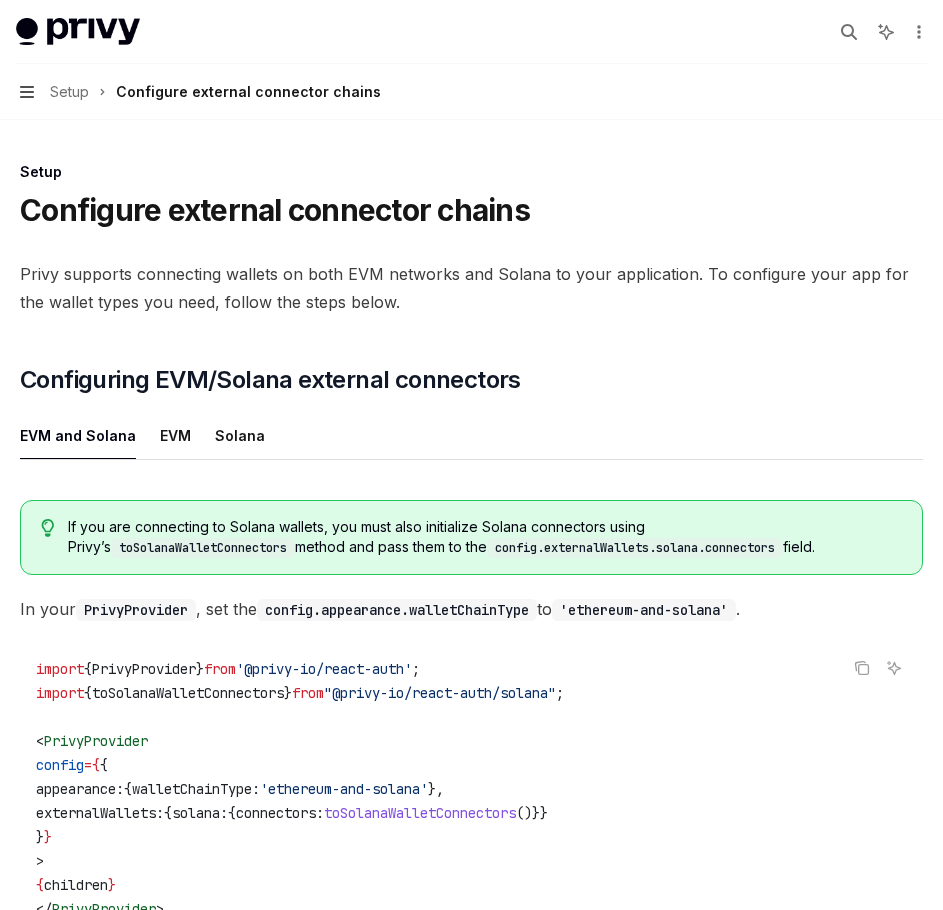click 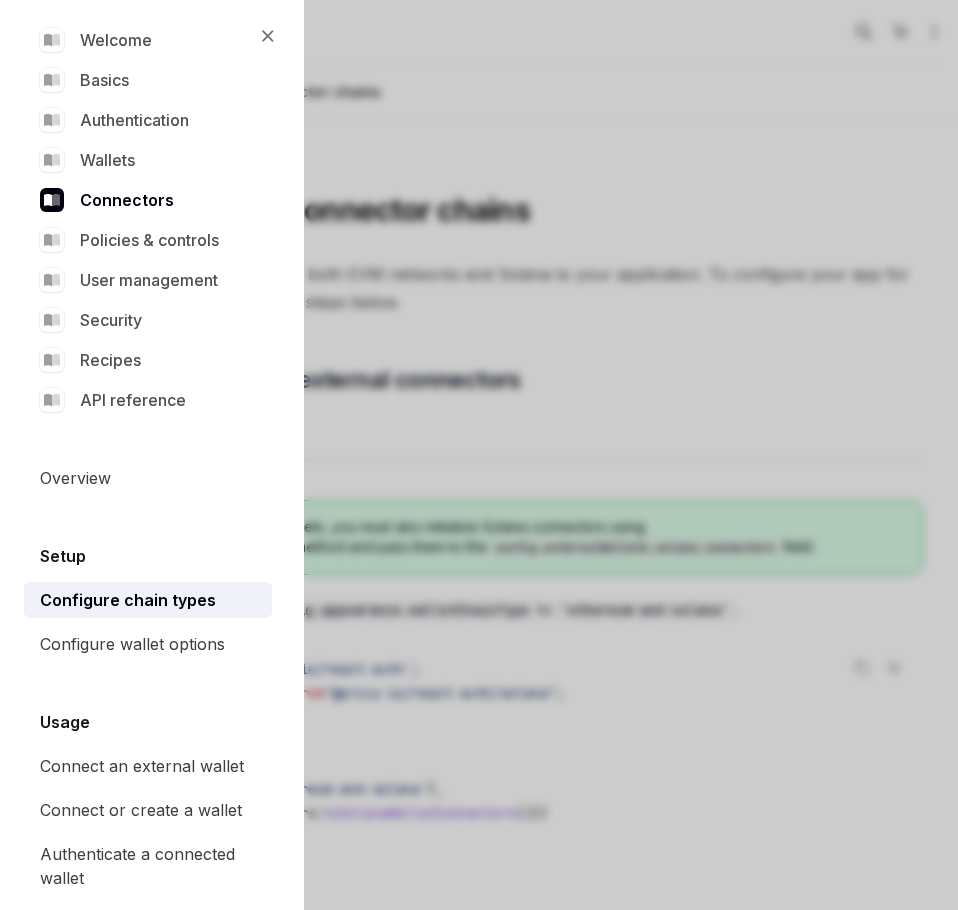 click on "Close navigation Welcome Basics Authentication Wallets Connectors Policies & controls User management Security Recipes API reference Overview Setup Configure chain types Configure wallet options Usage Connect an external wallet Connect or create a wallet Authenticate a connected wallet Ethereum Integrations Sign a message Sign typed data Send a transaction Ethereum provider Solana Sign a message Send a transaction Sign a transaction Interfacing with common libraries" at bounding box center [479, 455] 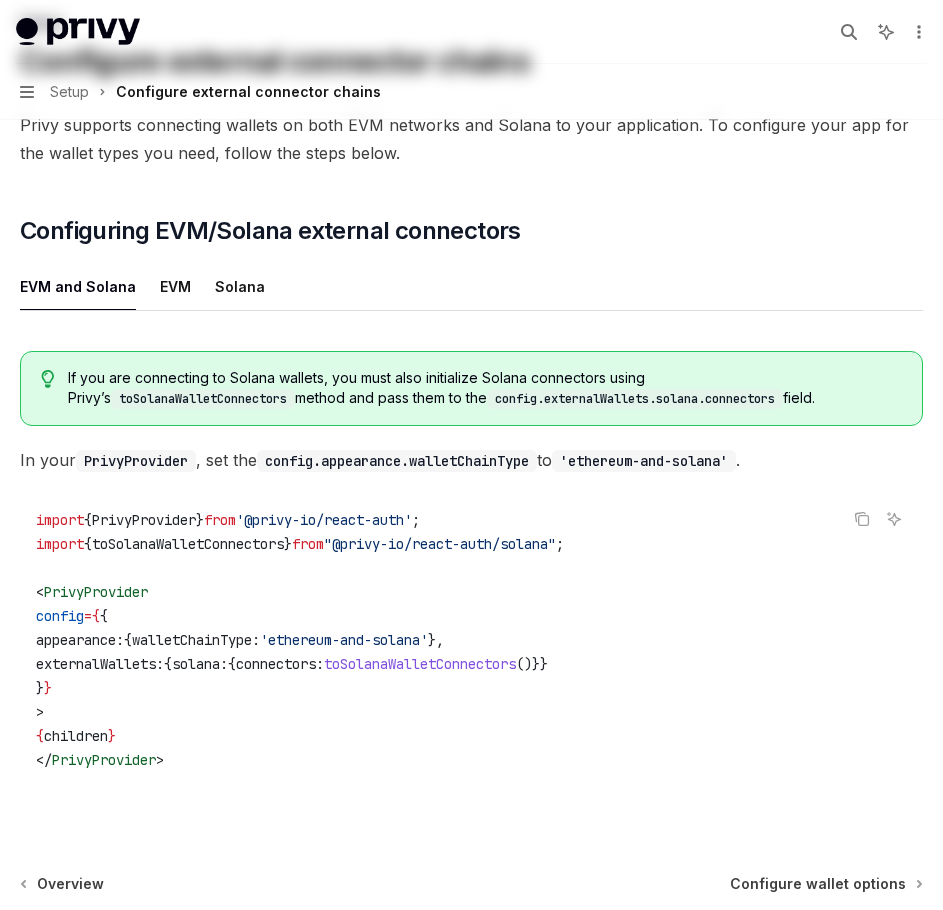 scroll, scrollTop: 200, scrollLeft: 0, axis: vertical 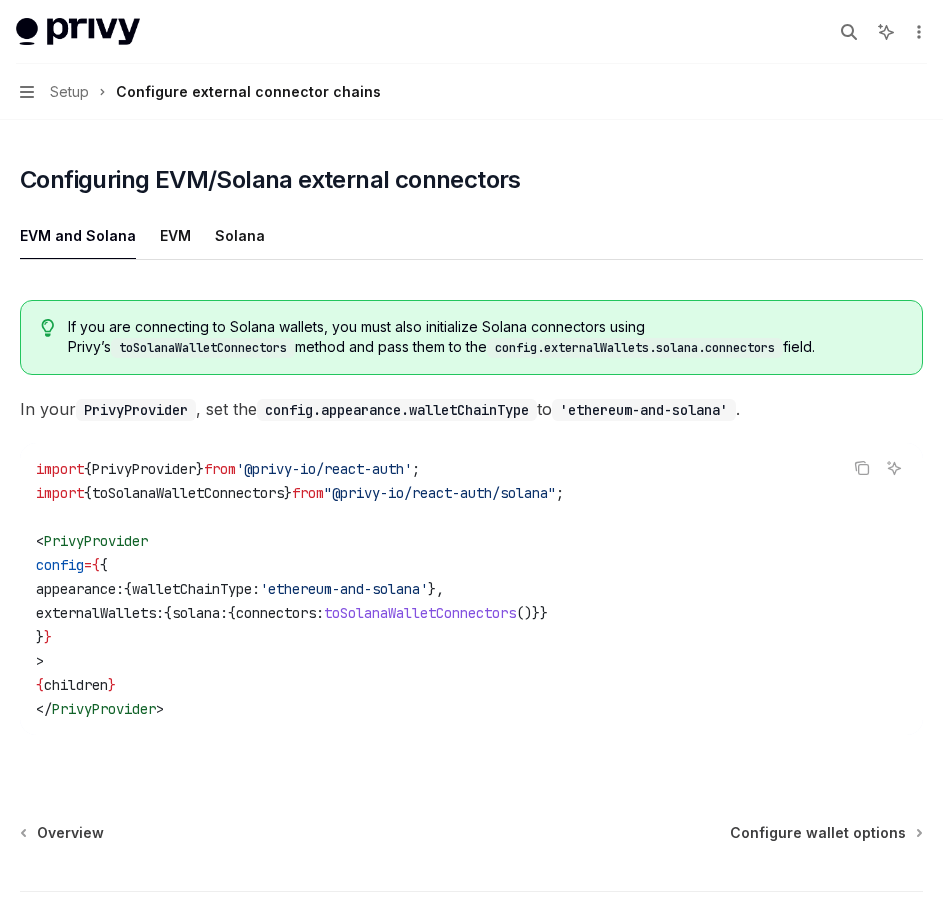 click on "toSolanaWalletConnectors" at bounding box center (188, 493) 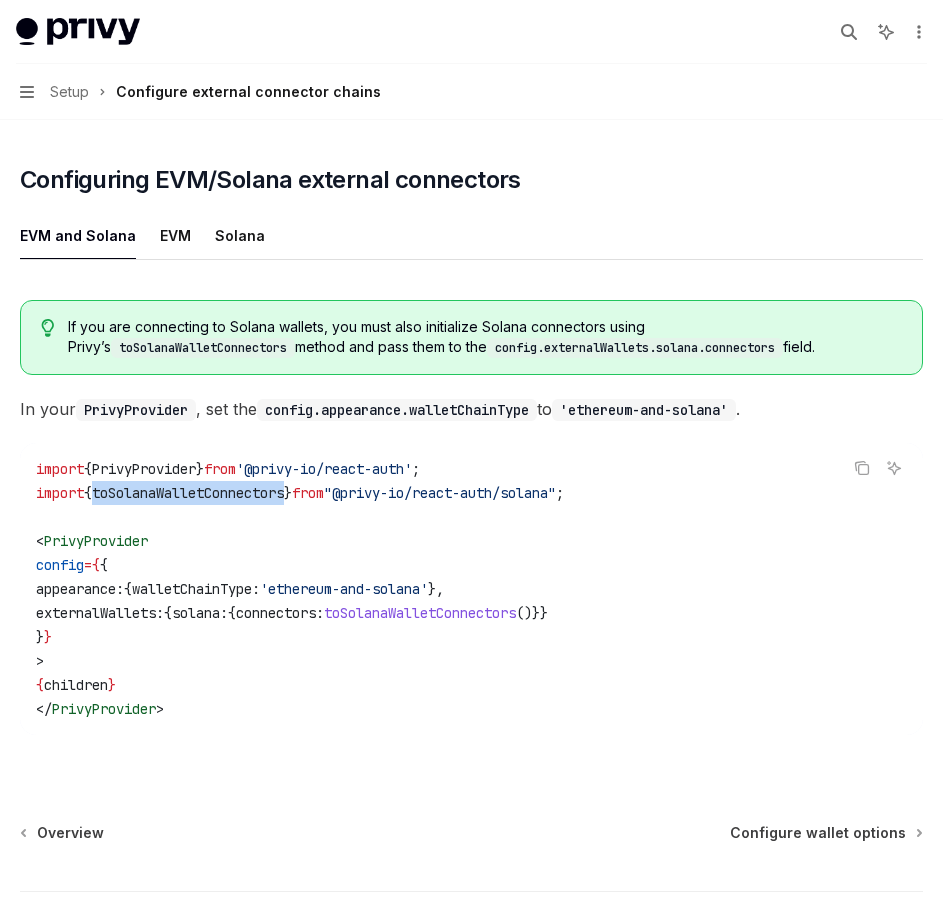 click on "toSolanaWalletConnectors" at bounding box center (188, 493) 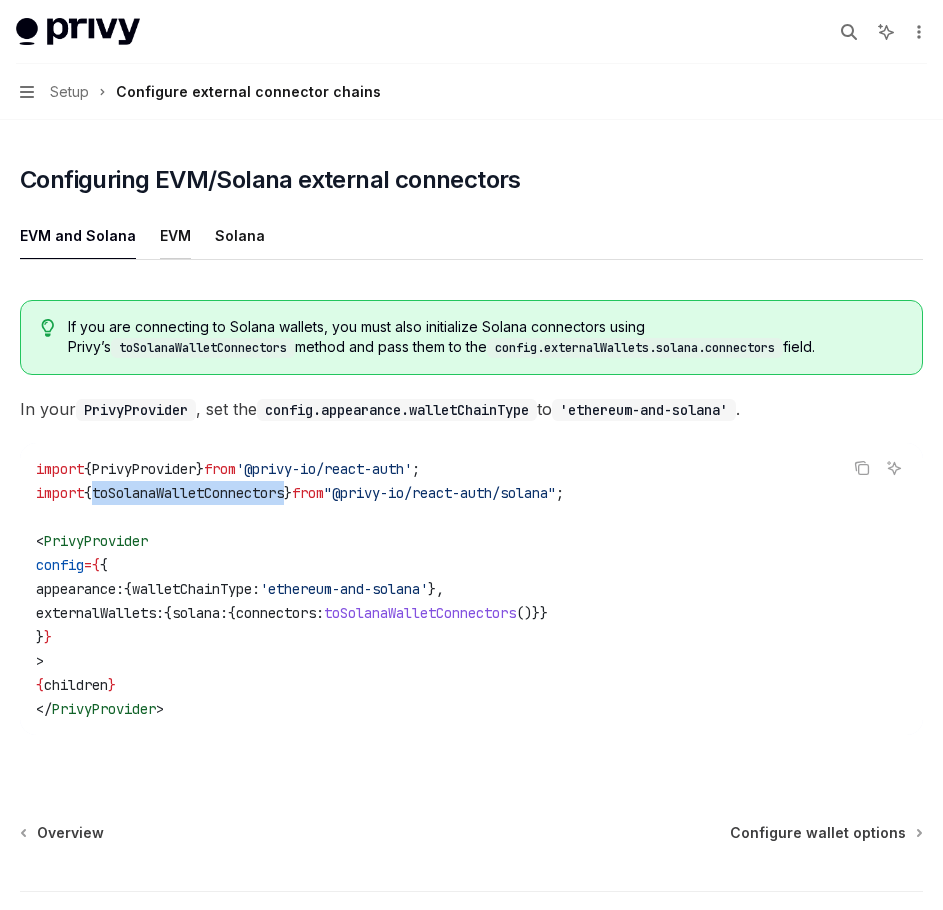 click on "EVM" at bounding box center [175, 235] 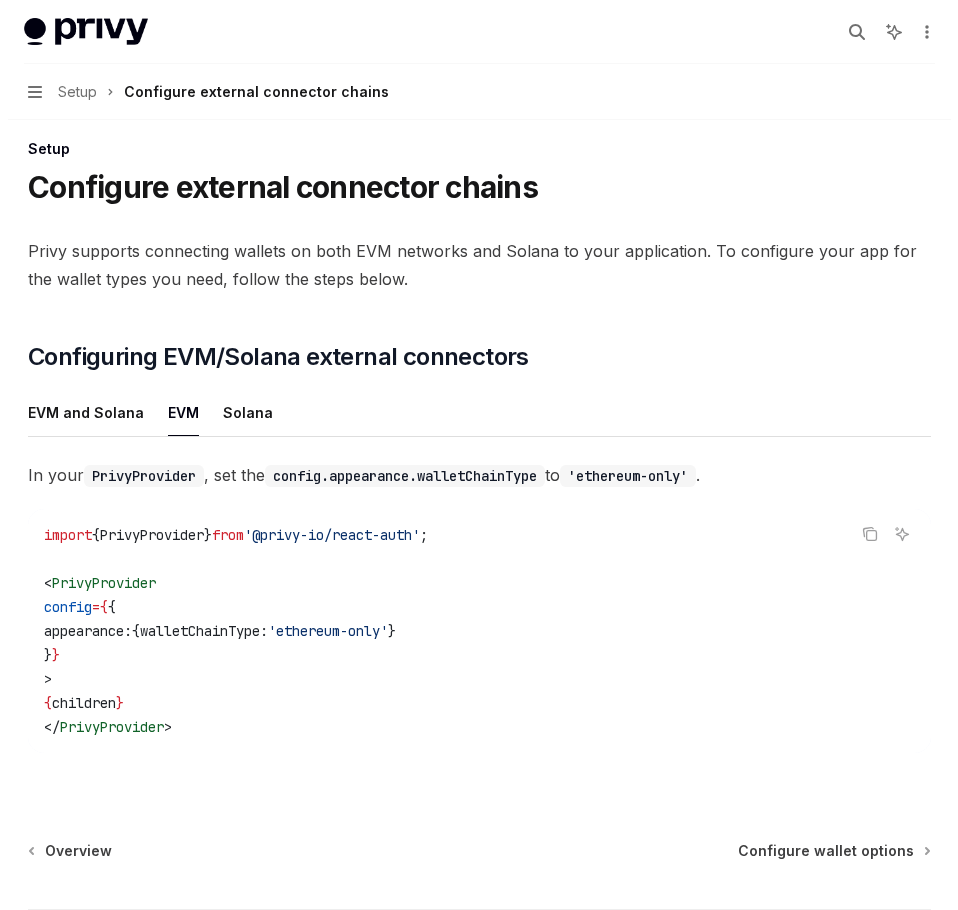 scroll, scrollTop: 0, scrollLeft: 0, axis: both 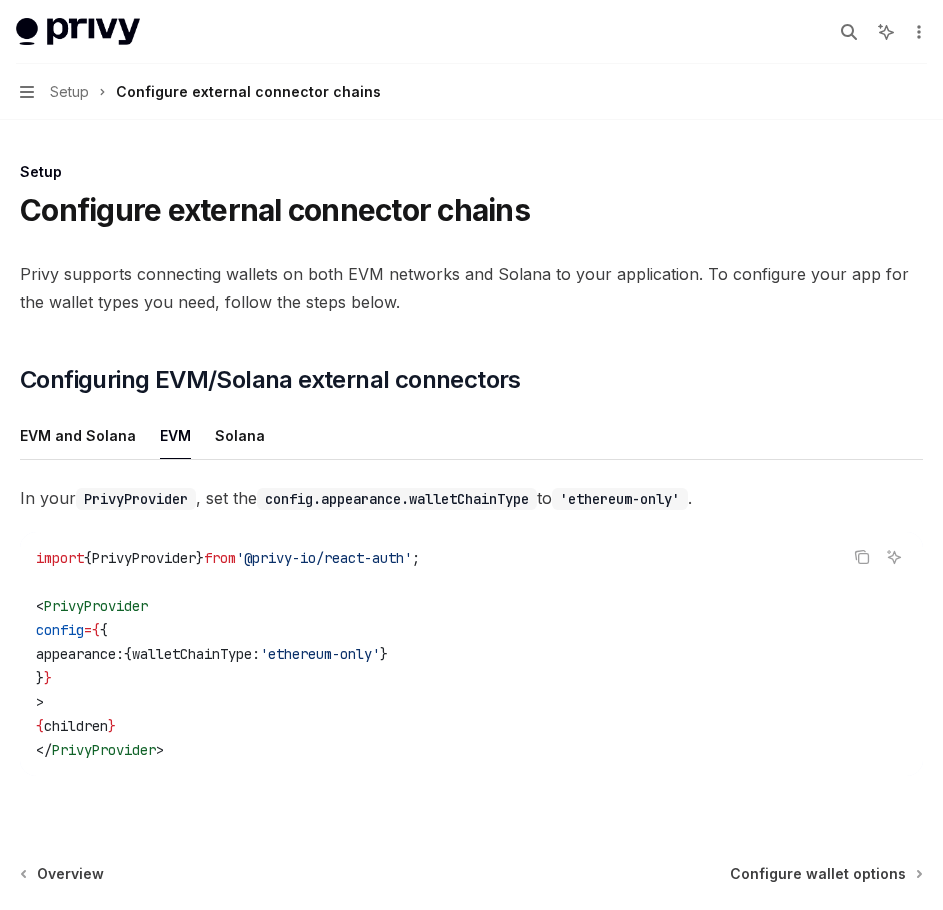 click on "In your  PrivyProvider , set the  config.appearance.walletChainType  to  'ethereum-only' . Copy Ask AI import  { PrivyProvider }  from  '@privy-io/react-auth' ;
< PrivyProvider
config = { {
appearance:  { walletChainType:  'ethereum-only' }
} }
>
{ children }
</ PrivyProvider >" at bounding box center [471, 646] 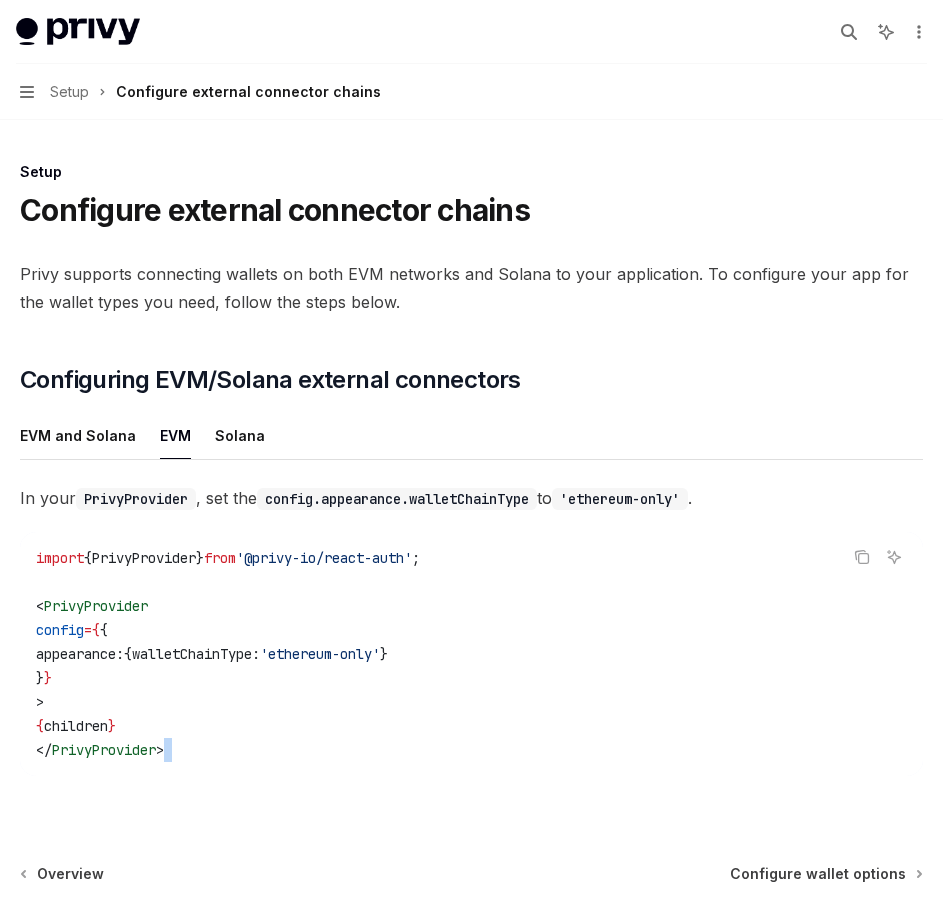 click on "In your  PrivyProvider , set the  config.appearance.walletChainType  to  'ethereum-only' . Copy Ask AI import  { PrivyProvider }  from  '@privy-io/react-auth' ;
< PrivyProvider
config = { {
appearance:  { walletChainType:  'ethereum-only' }
} }
>
{ children }
</ PrivyProvider >" at bounding box center (471, 646) 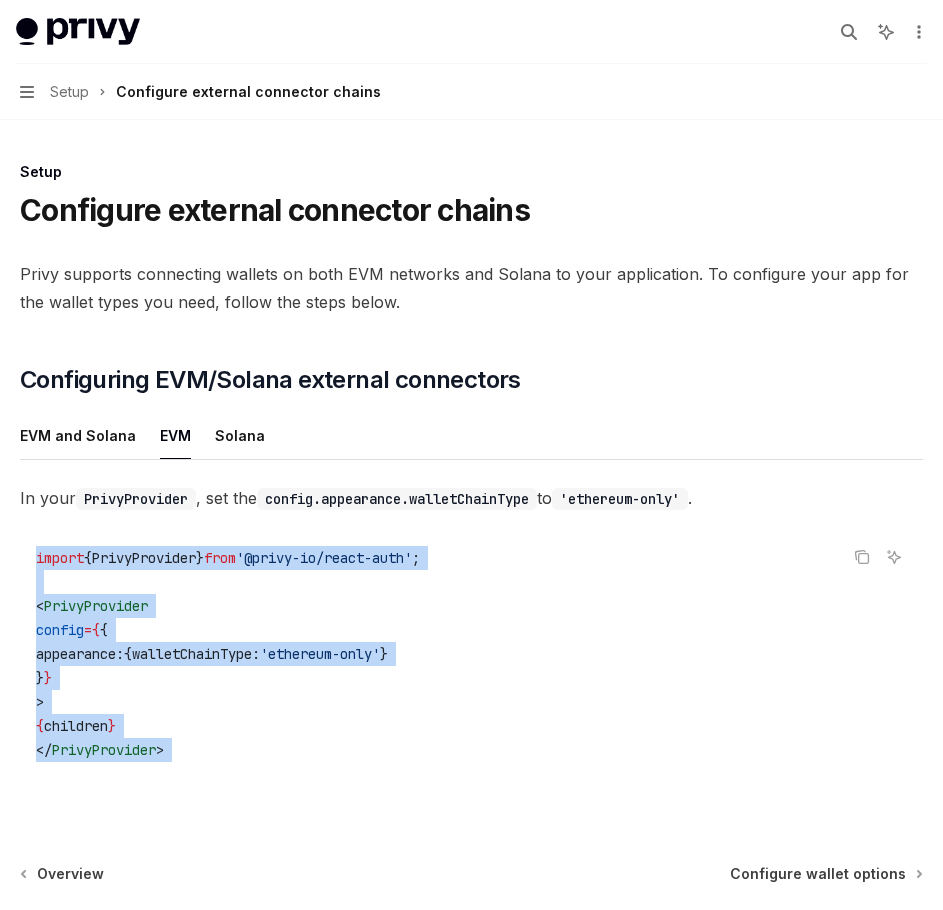drag, startPoint x: 278, startPoint y: 779, endPoint x: 112, endPoint y: 540, distance: 290.99313 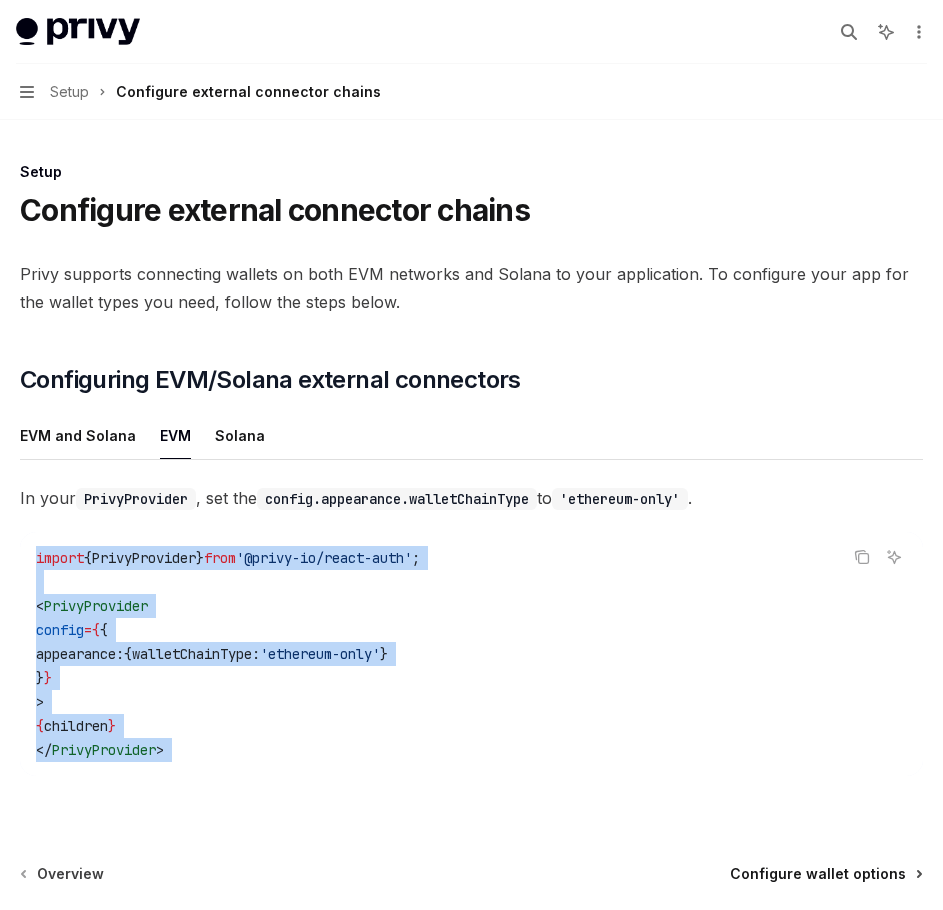 click on "Configure wallet options" at bounding box center (818, 874) 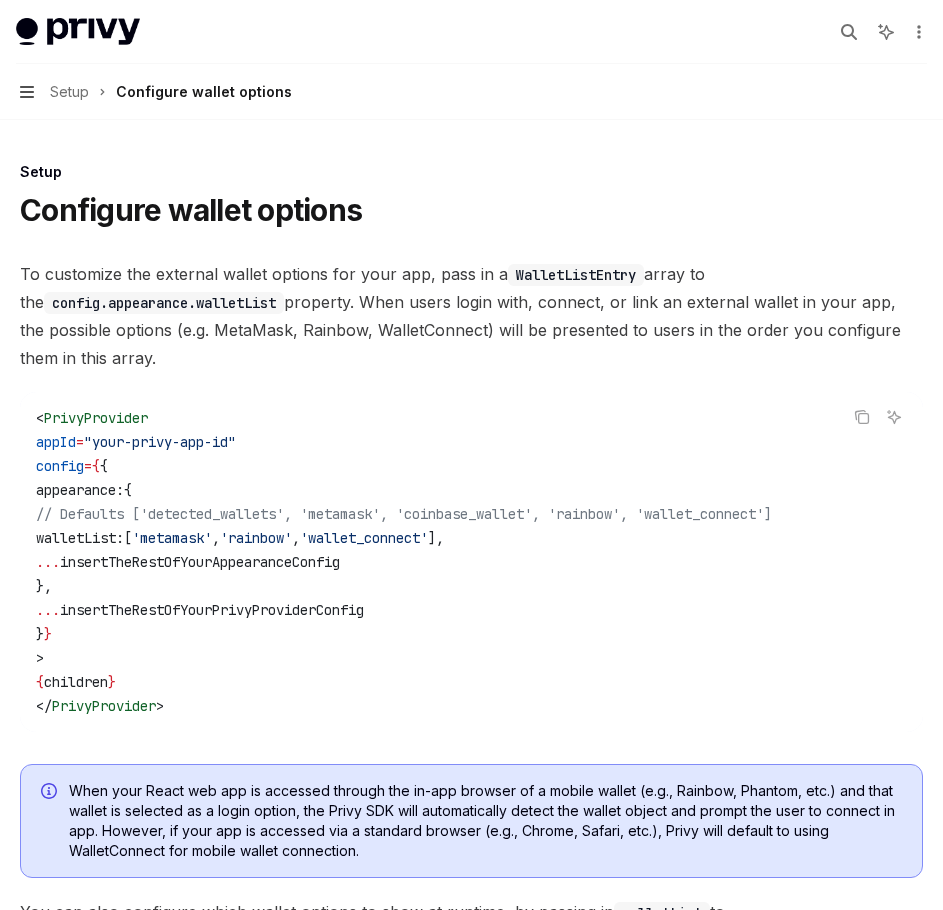 click 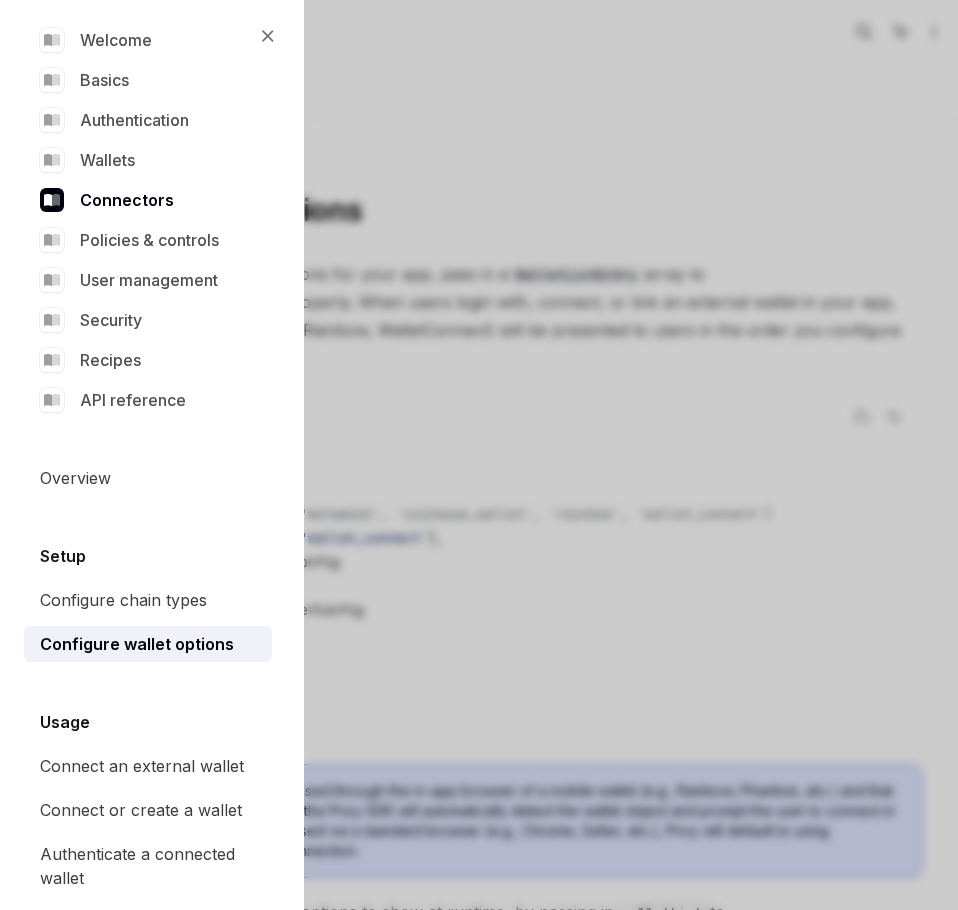 click on "Close navigation Welcome Basics Authentication Wallets Connectors Policies & controls User management Security Recipes API reference Overview Setup Configure chain types Configure wallet options Usage Connect an external wallet Connect or create a wallet Authenticate a connected wallet Ethereum Integrations Sign a message Sign typed data Send a transaction Ethereum provider Solana Sign a message Send a transaction Sign a transaction Interfacing with common libraries" at bounding box center [479, 455] 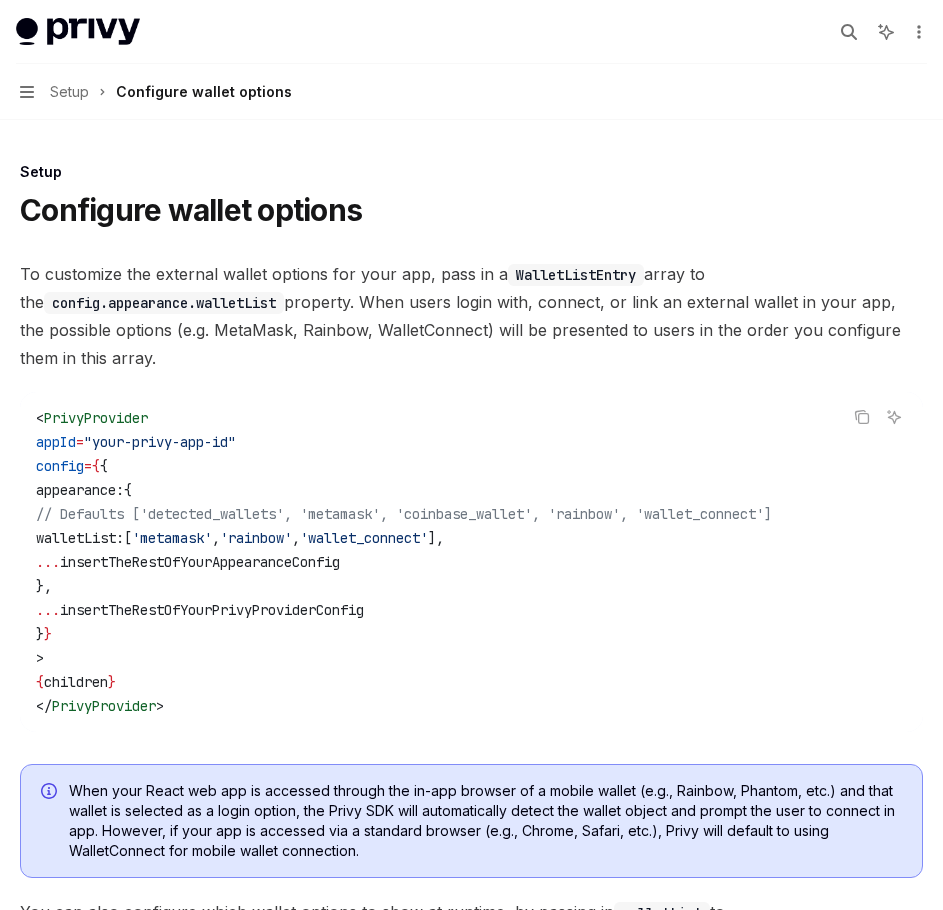 click on "Navigation Setup Configure wallet options" at bounding box center [156, 92] 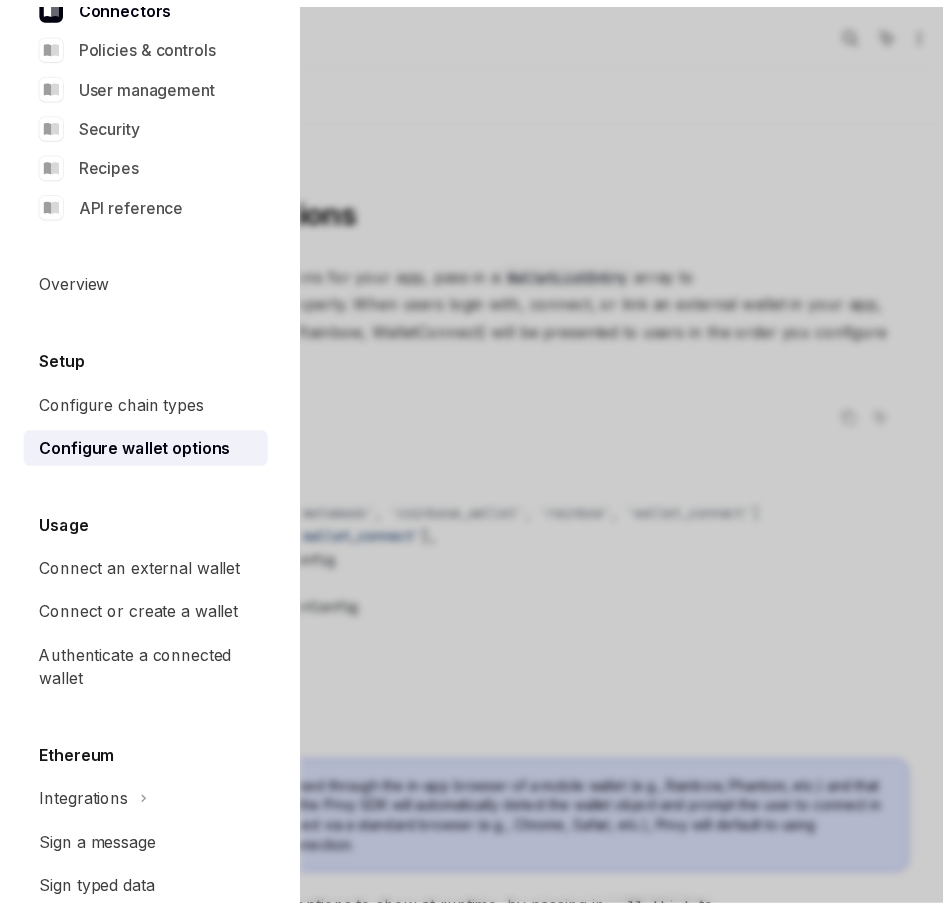 scroll, scrollTop: 200, scrollLeft: 0, axis: vertical 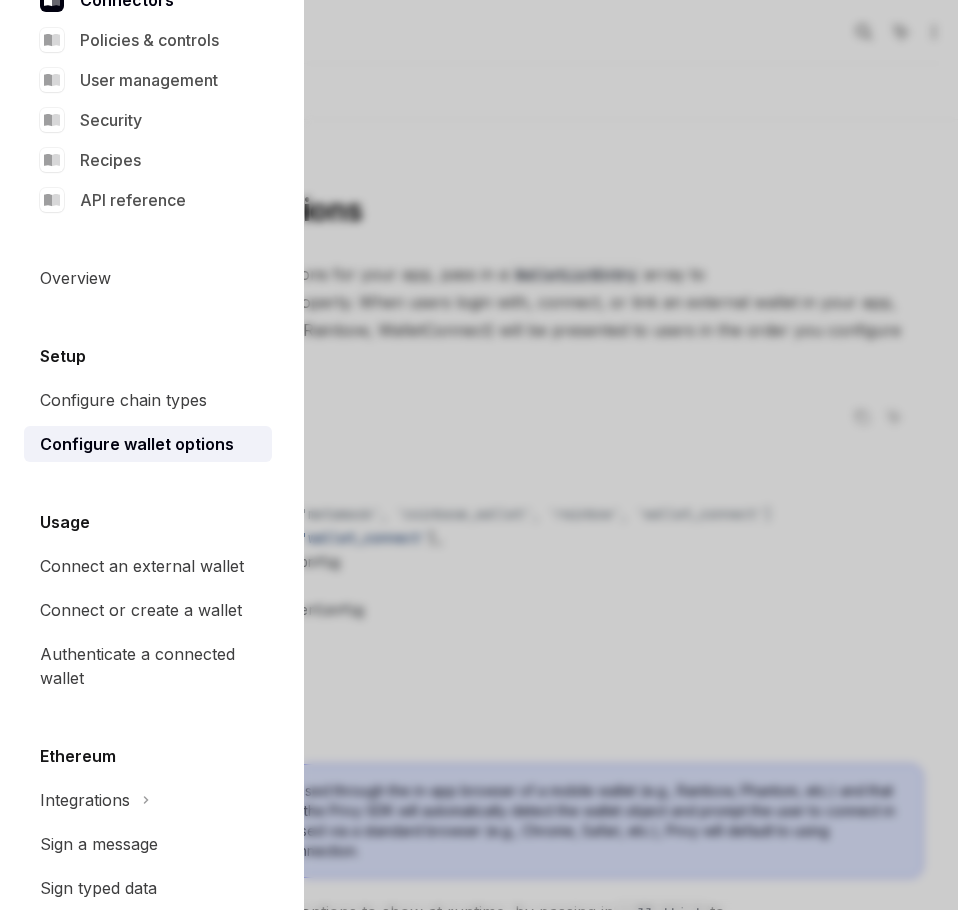 click on "Close navigation Welcome Basics Authentication Wallets Connectors Policies & controls User management Security Recipes API reference Overview Setup Configure chain types Configure wallet options Usage Connect an external wallet Connect or create a wallet Authenticate a connected wallet Ethereum Integrations Sign a message Sign typed data Send a transaction Ethereum provider Solana Sign a message Send a transaction Sign a transaction Interfacing with common libraries" at bounding box center (479, 455) 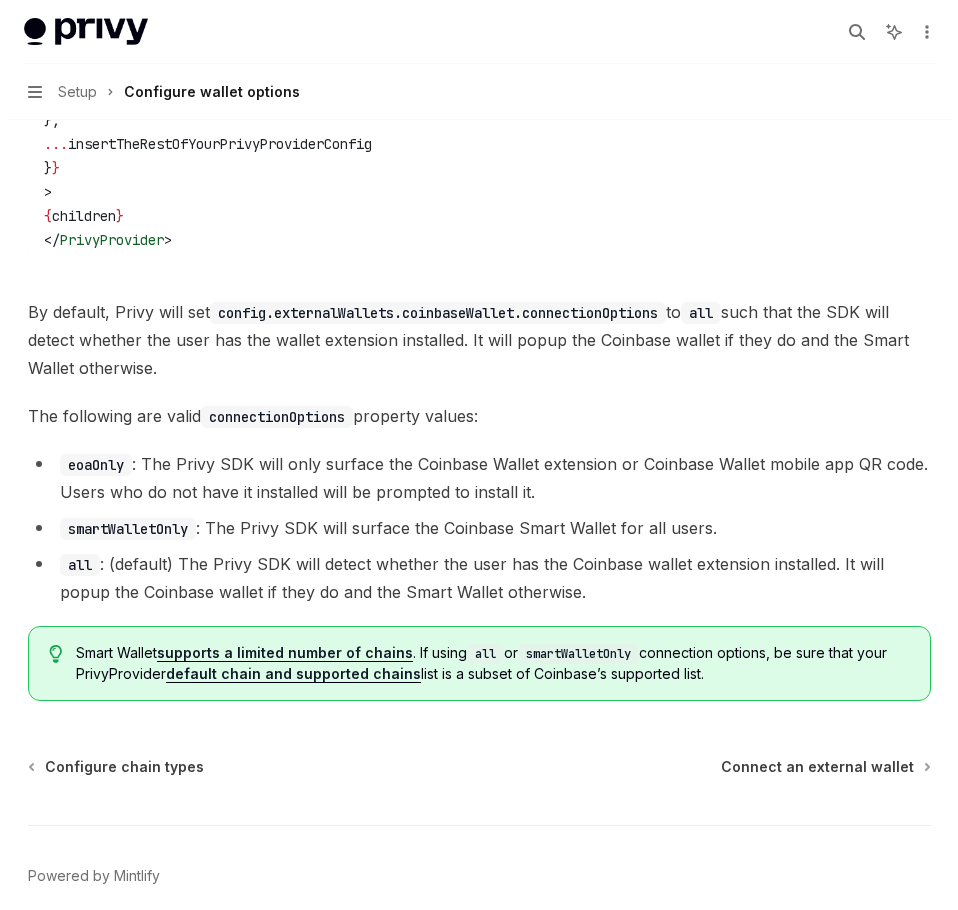 scroll, scrollTop: 2644, scrollLeft: 0, axis: vertical 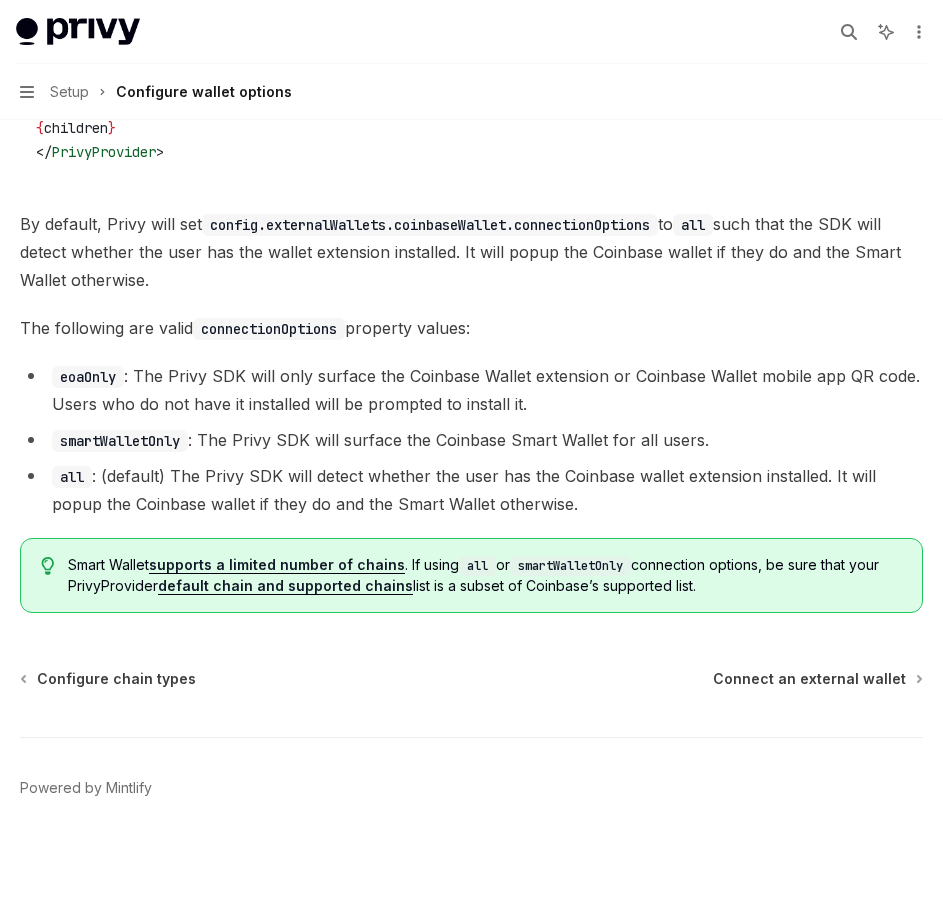 click on "Navigation Setup Configure wallet options" at bounding box center (156, 92) 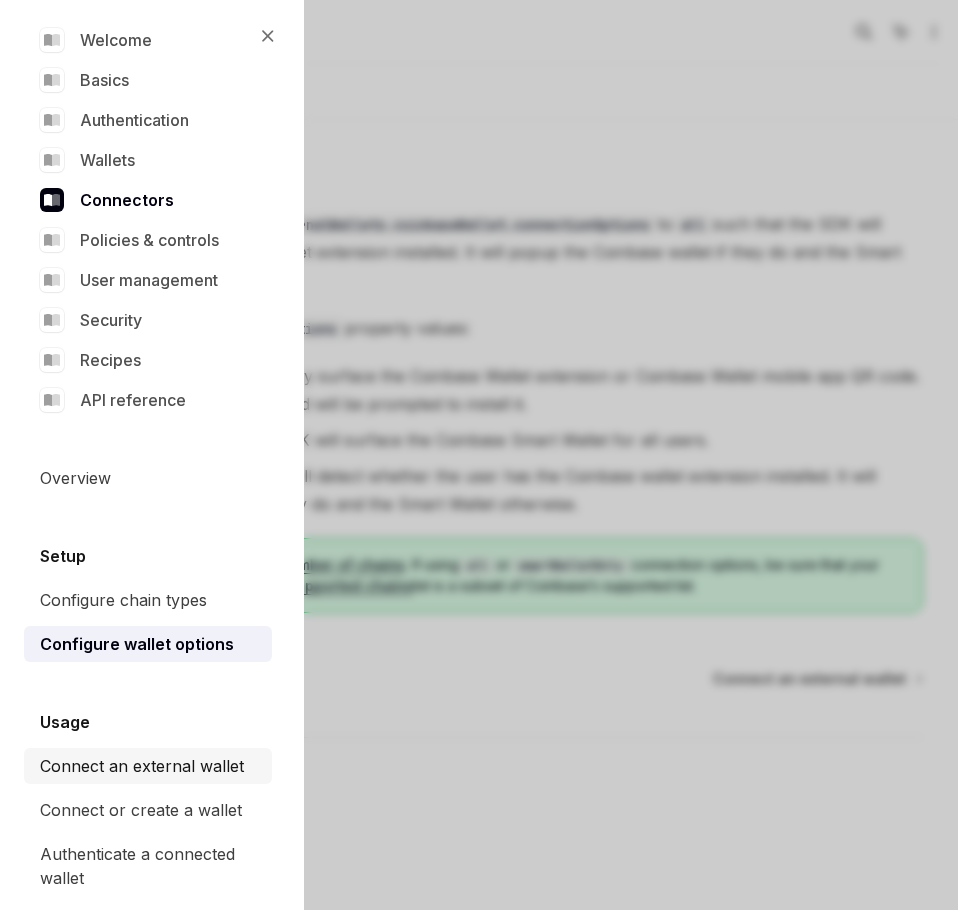 click on "Connect an external wallet" at bounding box center (142, 766) 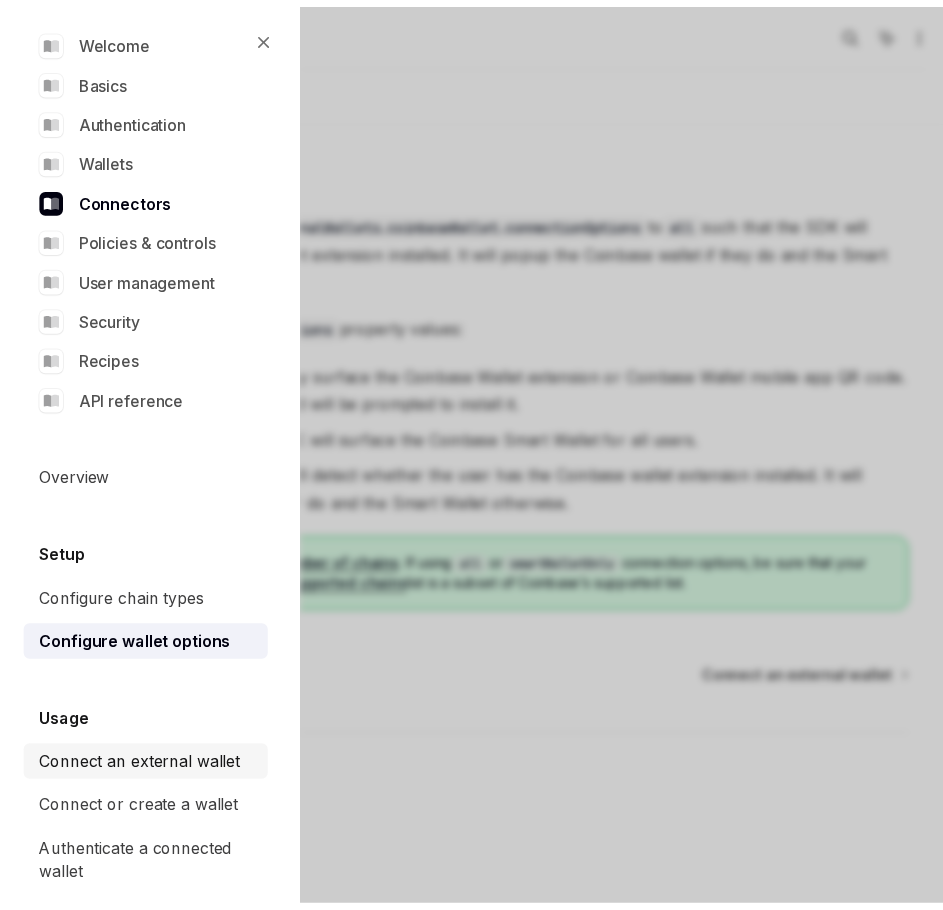 scroll, scrollTop: 0, scrollLeft: 0, axis: both 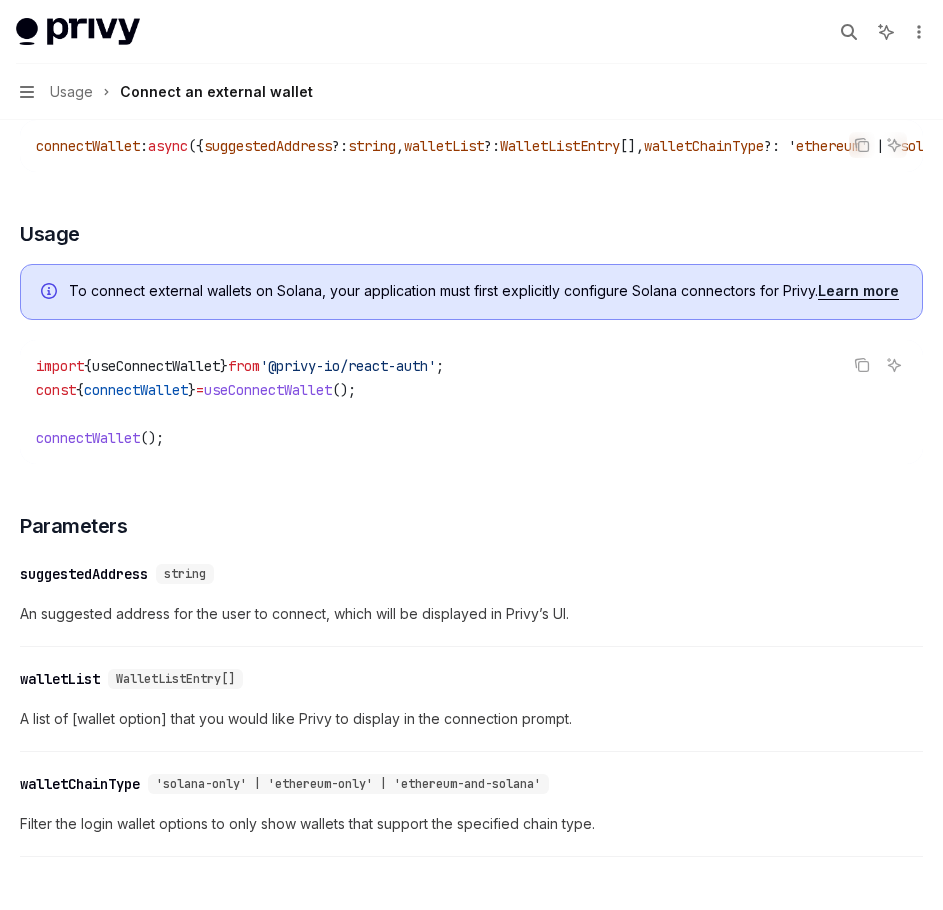 type 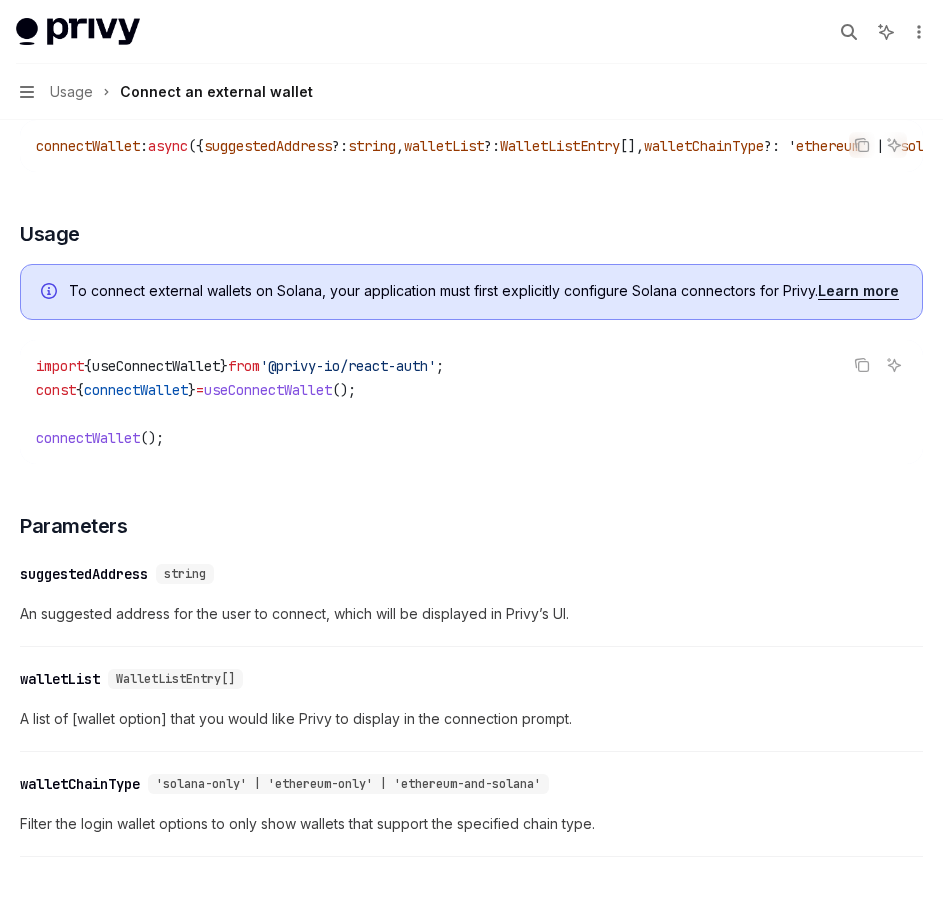 click on "To determine if Privy has fully processed all external and embedded EVM wallet connections, use the  ready  boolean returned by the  useWallets  hook, or the  ready  boolean returned by the  useSolanaWallets  hook for Solana wallets. To prompt a user to connect an external wallet (on EVM networks or Solana) to your app, use the  connectWallet  method from the  useConnectWallet  hook. Copy Ask AI connectWallet :  async  ({  suggestedAddress ?:  string ,  walletList ?:  WalletListEntry [],  walletChainType ?: ' ethereum ' | ' solana ' })  =>  void
​ Usage To connect external wallets on Solana, your application must first explicitly configure Solana connectors for Privy.  Learn more Copy Ask AI import  { useConnectWallet }  from  '@privy-io/react-auth' ;
const  { connectWallet }  =  useConnectWallet ();
connectWallet ();
​ Parameters ​ suggestedAddress string An suggested address for the user to connect, which will be displayed in
Privy’s UI. ​ walletList WalletListEntry[] ​ walletChainType" at bounding box center (471, 693) 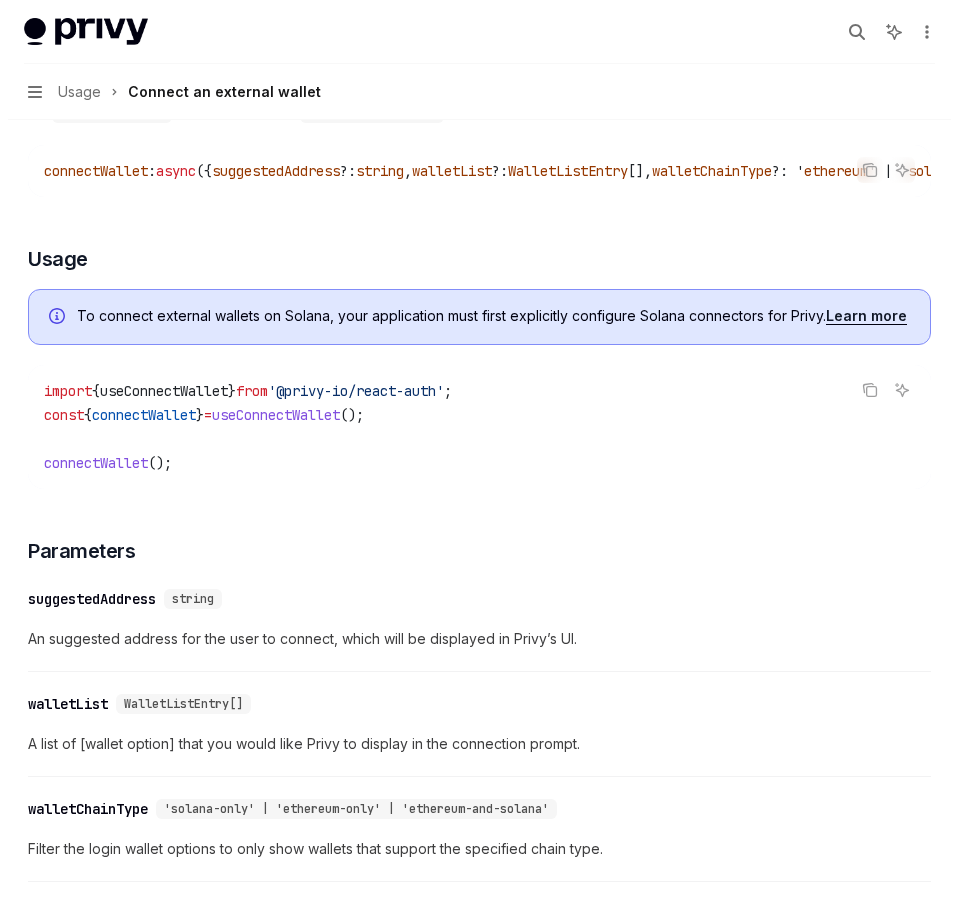 scroll, scrollTop: 200, scrollLeft: 0, axis: vertical 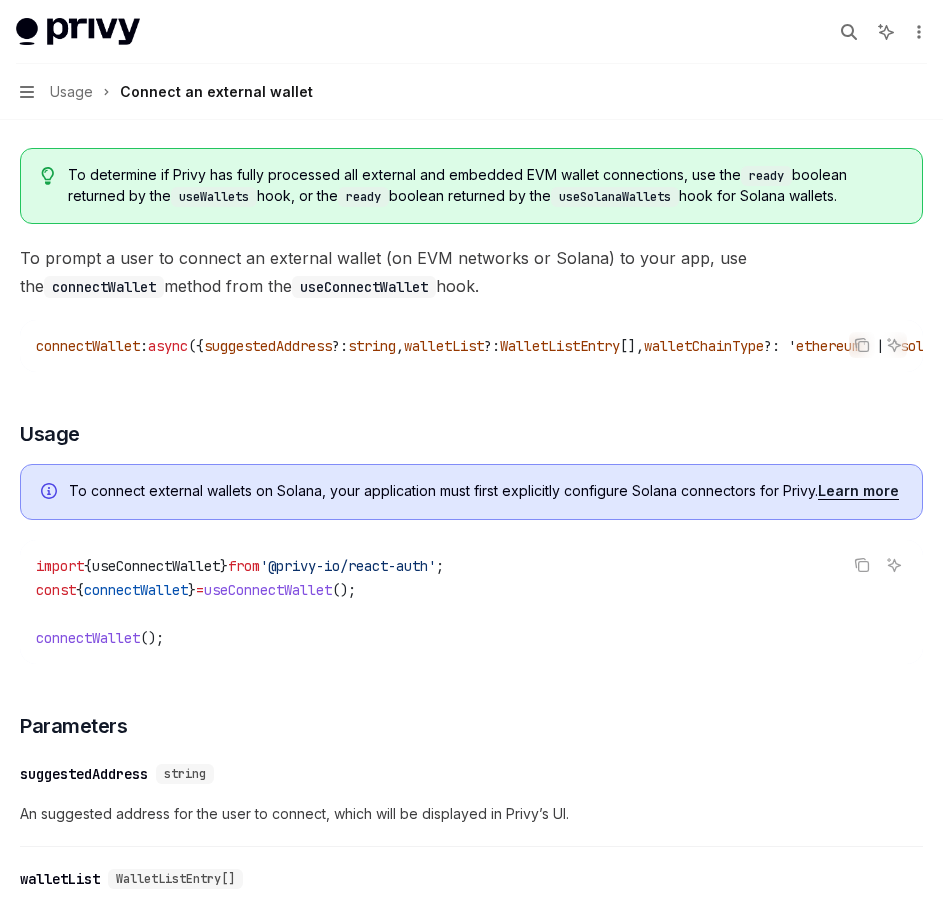 click on "Navigation Usage Connect an external wallet" at bounding box center (166, 92) 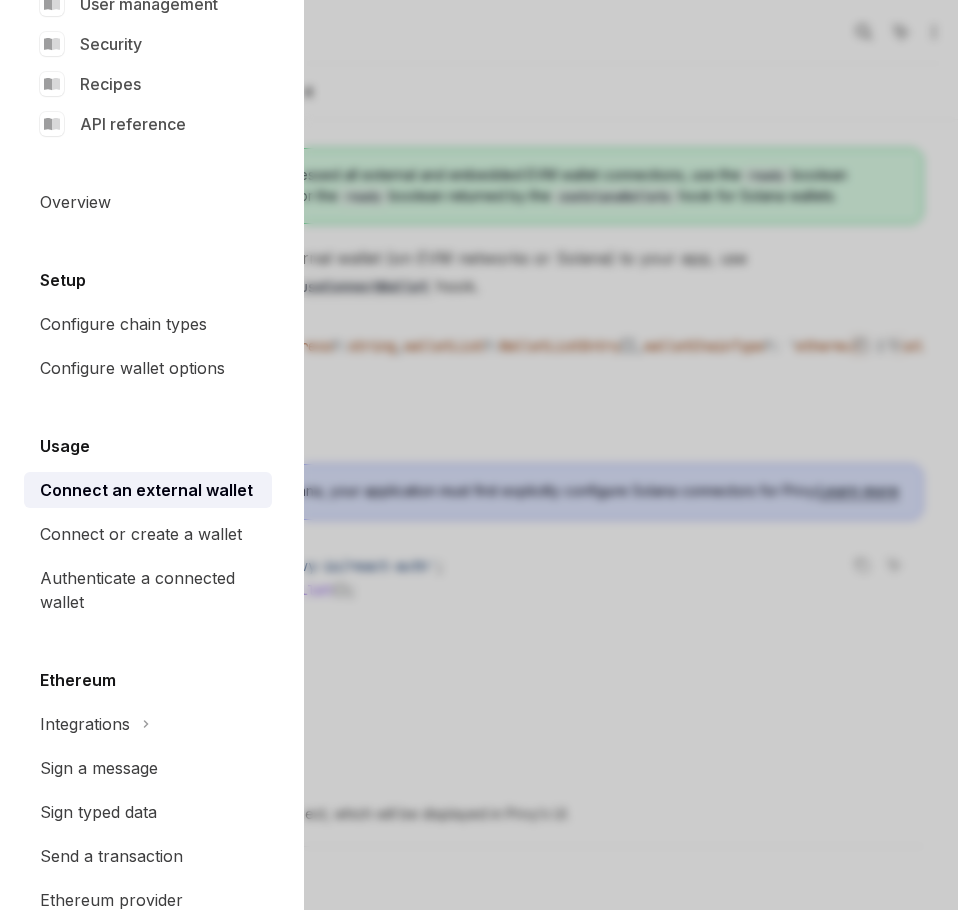 scroll, scrollTop: 214, scrollLeft: 0, axis: vertical 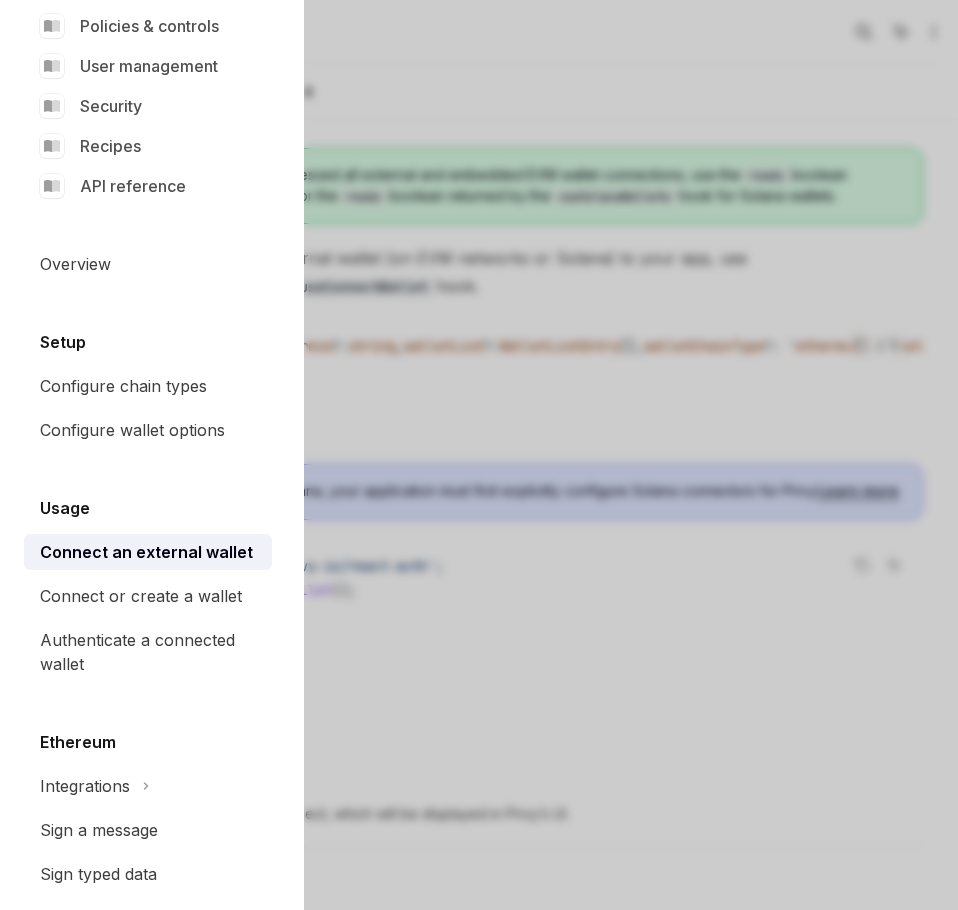 click on "Setup" at bounding box center (63, 342) 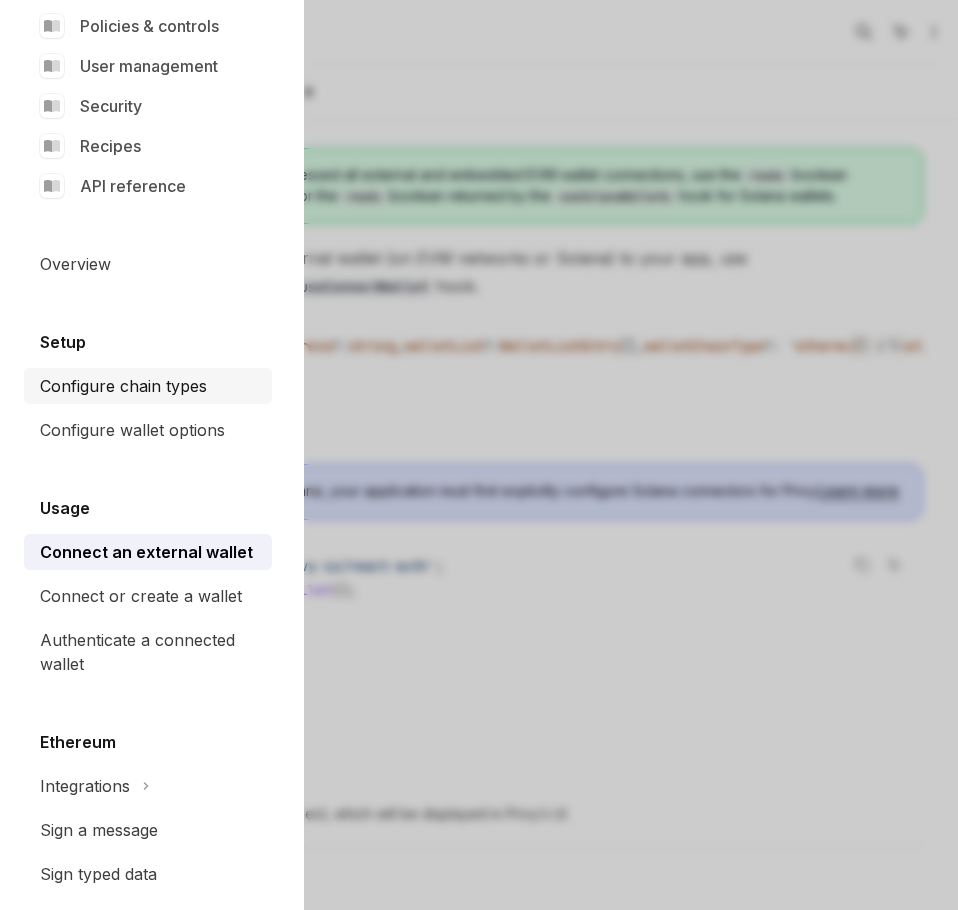 click on "Configure chain types" at bounding box center [123, 386] 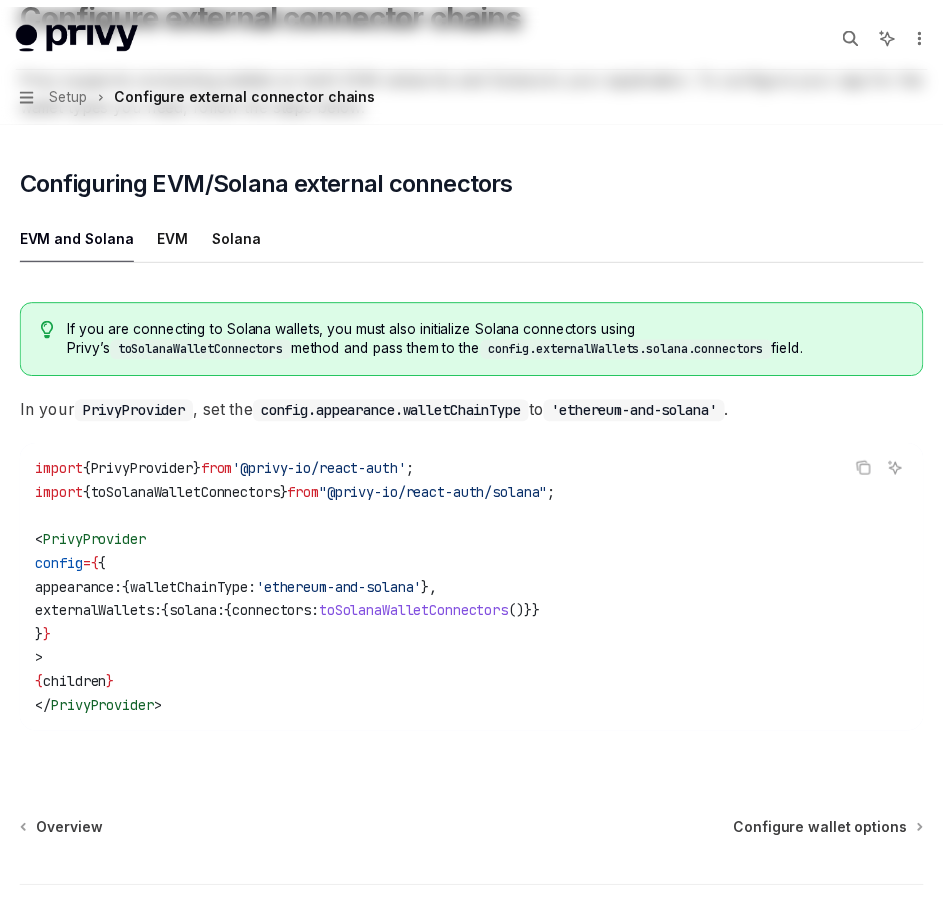 scroll, scrollTop: 0, scrollLeft: 0, axis: both 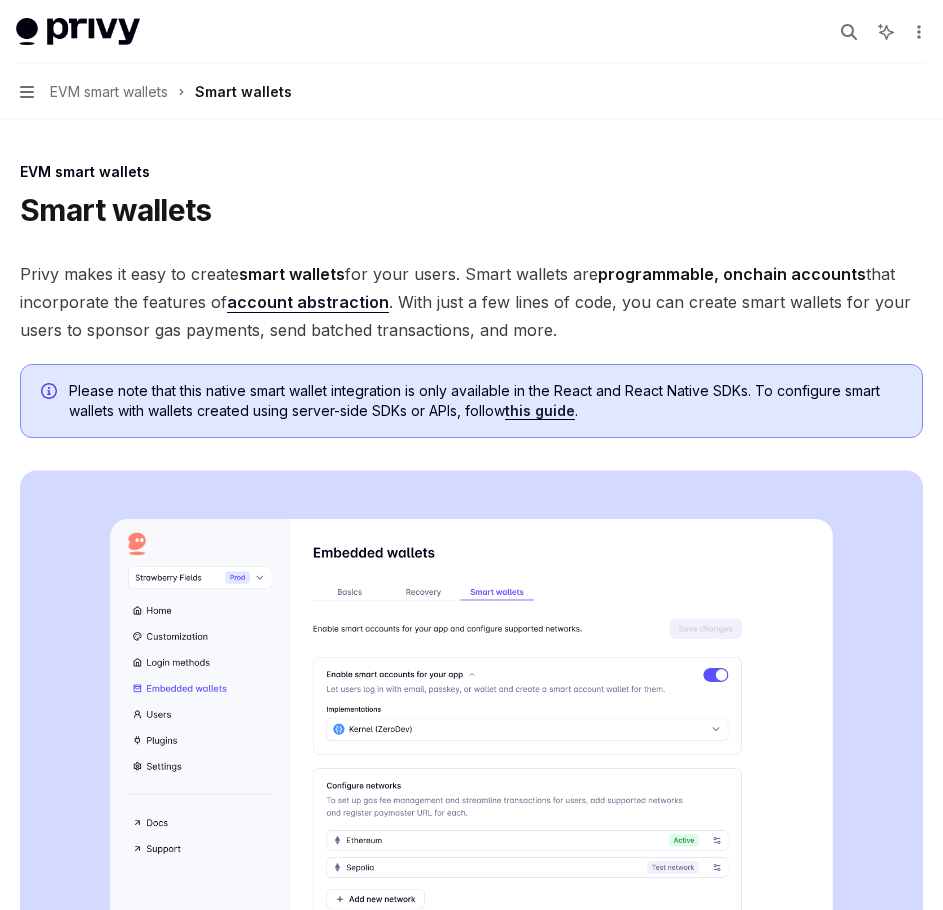 click on "EVM smart wallets" at bounding box center [109, 92] 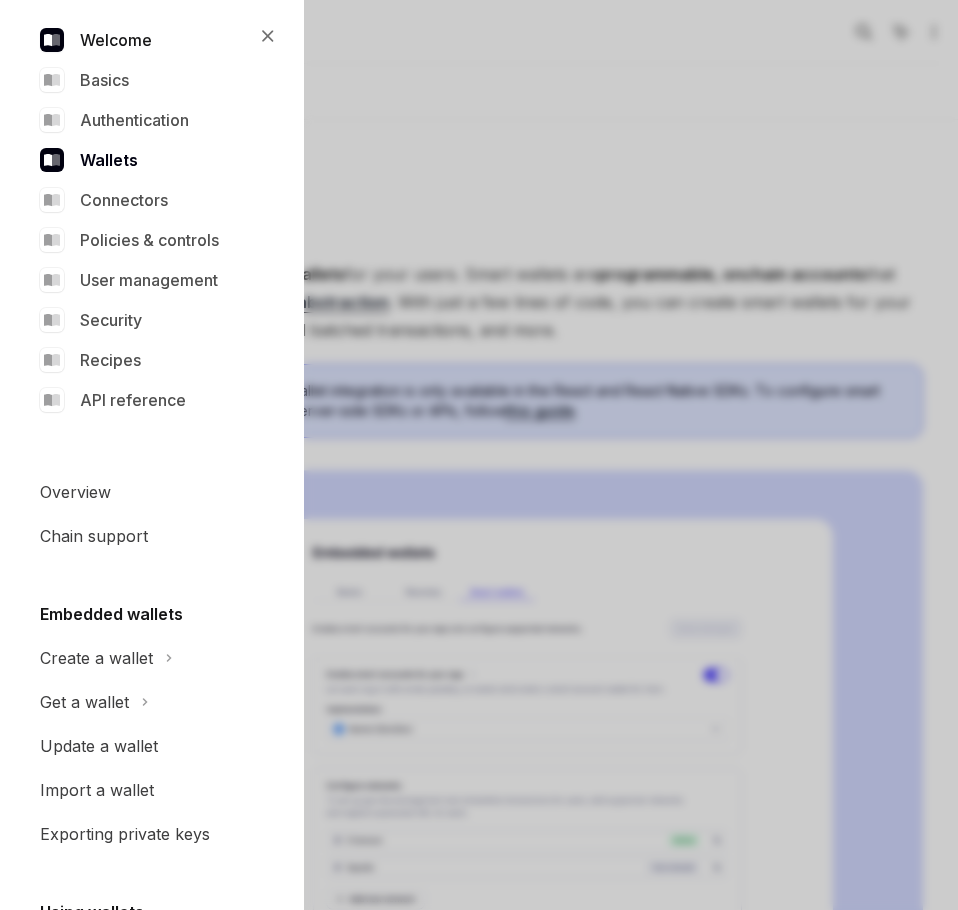 click on "Welcome" at bounding box center (148, 40) 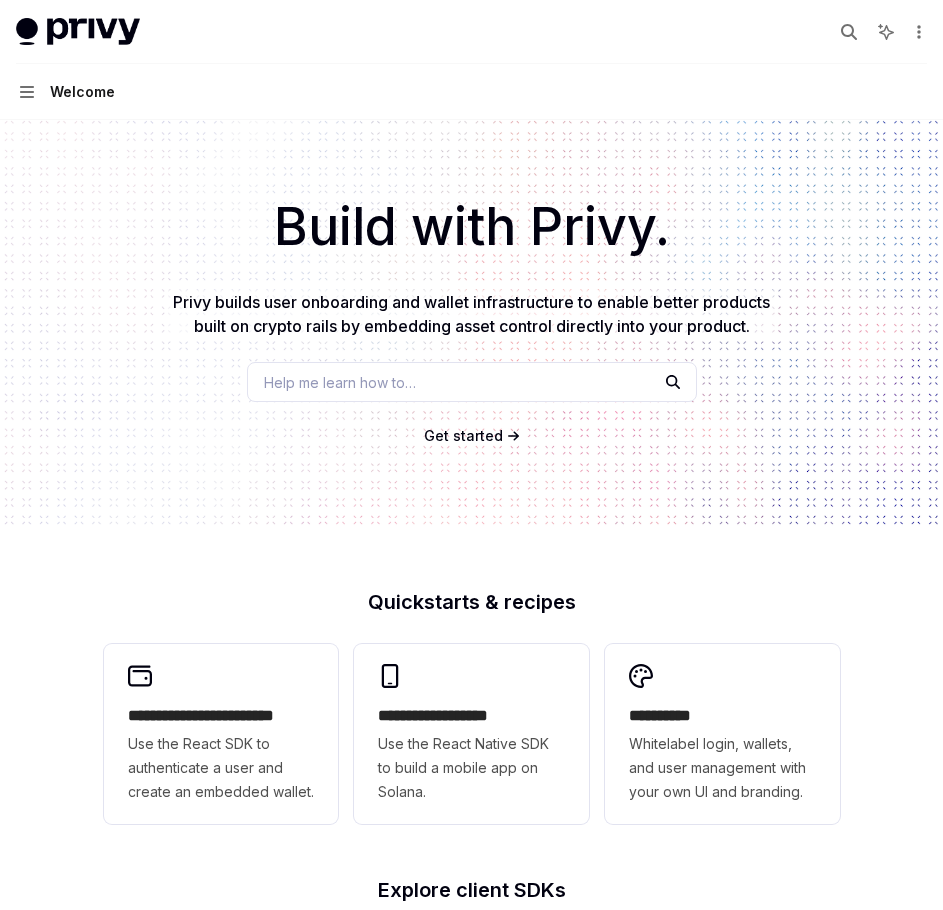 scroll, scrollTop: 400, scrollLeft: 0, axis: vertical 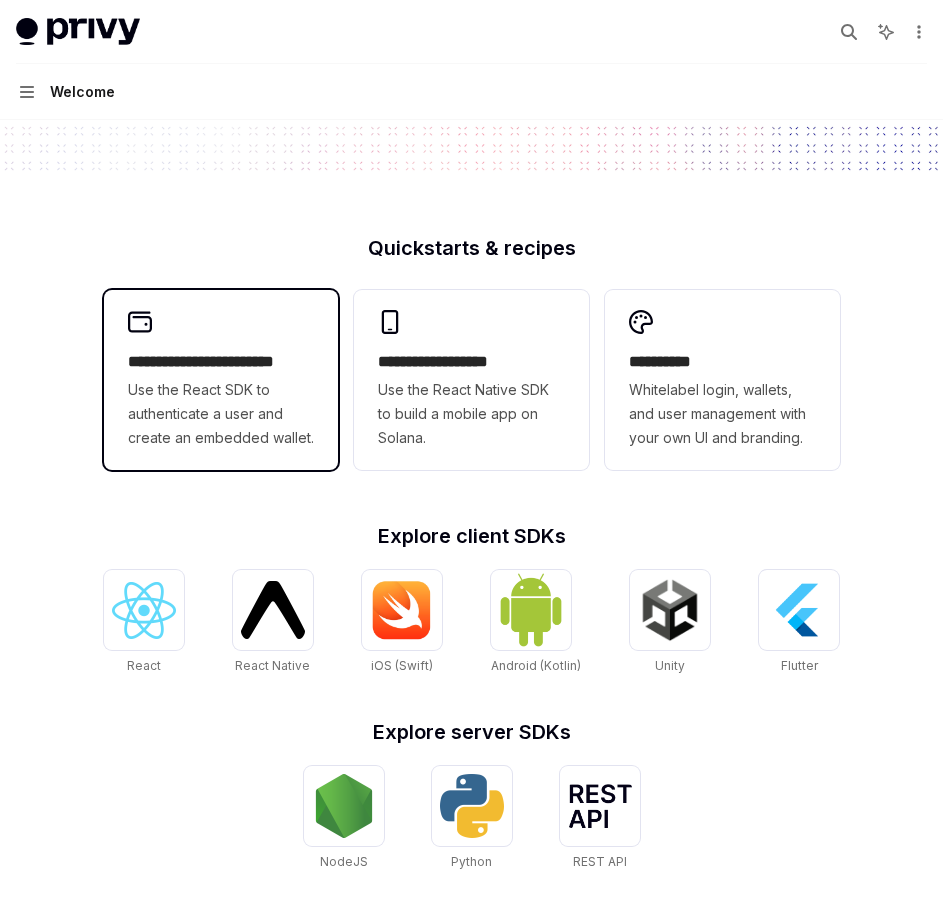 click on "Use the React SDK to authenticate a user and create an embedded wallet." at bounding box center [221, 414] 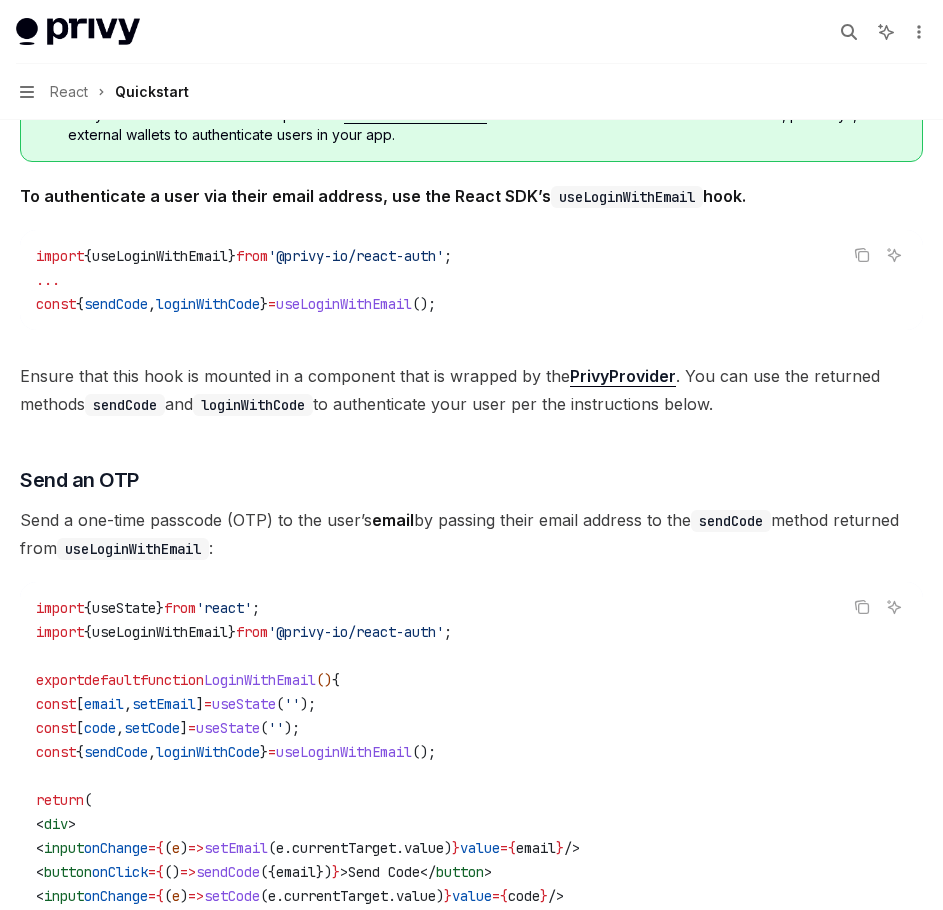 scroll, scrollTop: 0, scrollLeft: 0, axis: both 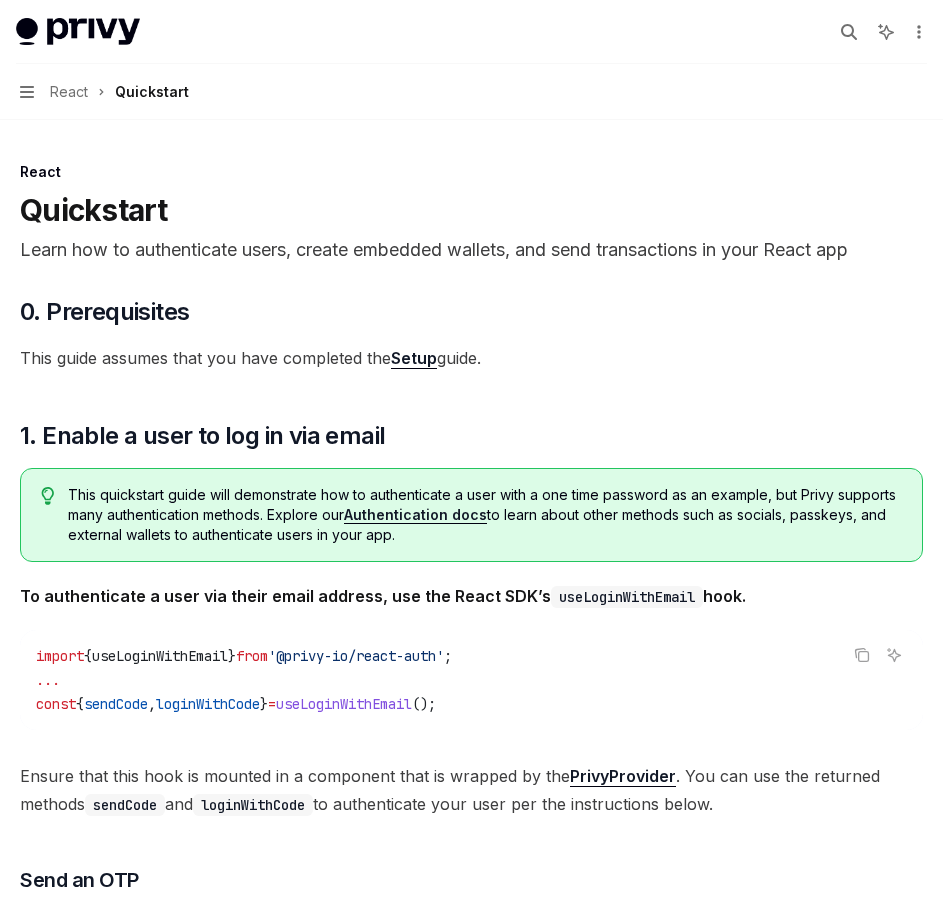 type on "*" 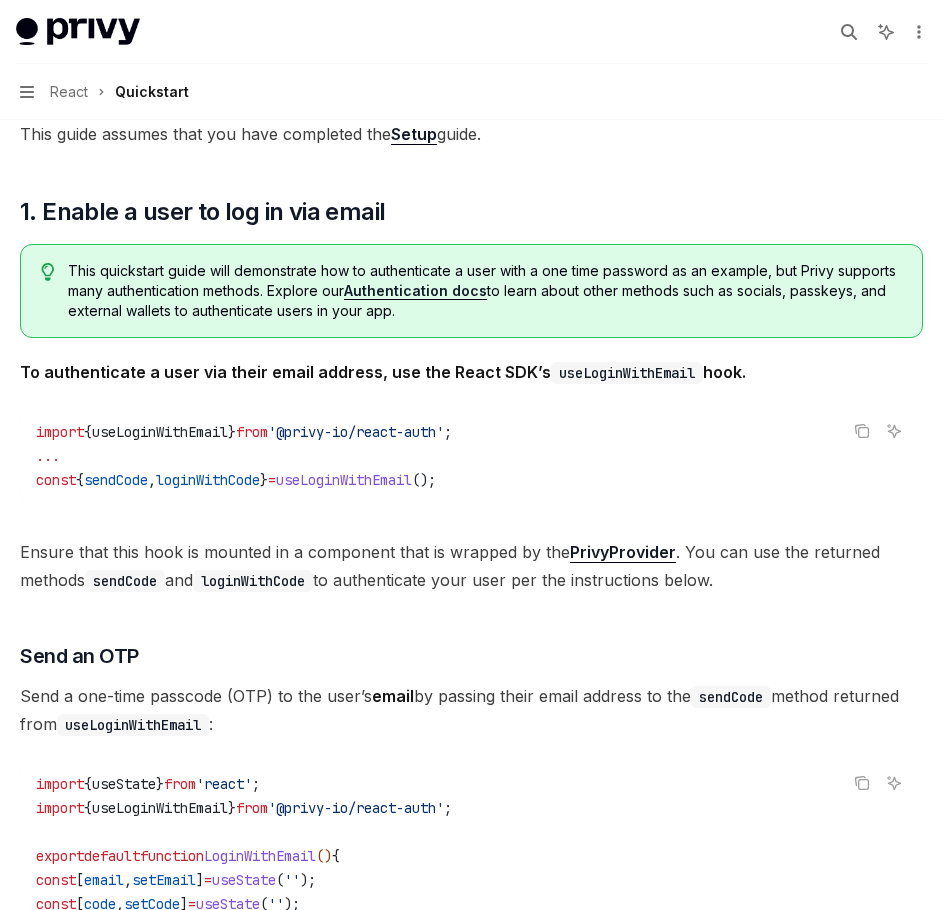scroll, scrollTop: 200, scrollLeft: 0, axis: vertical 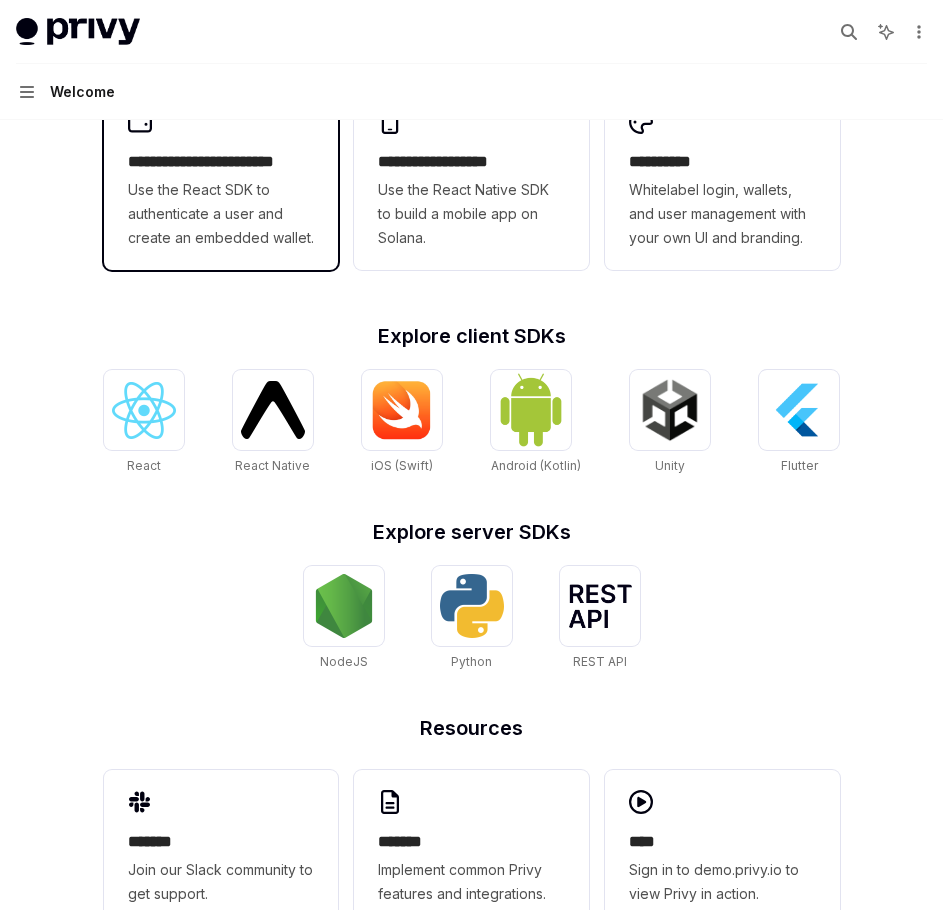 click on "Use the React SDK to authenticate a user and create an embedded wallet." at bounding box center [221, 214] 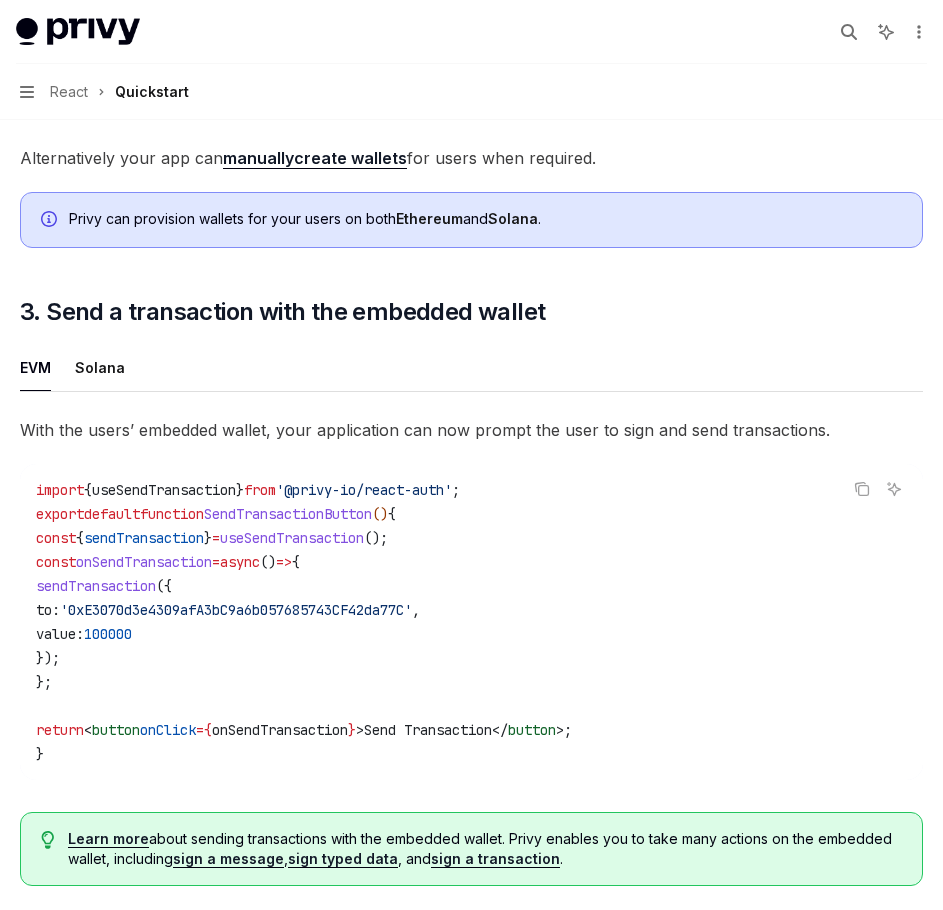scroll, scrollTop: 1500, scrollLeft: 0, axis: vertical 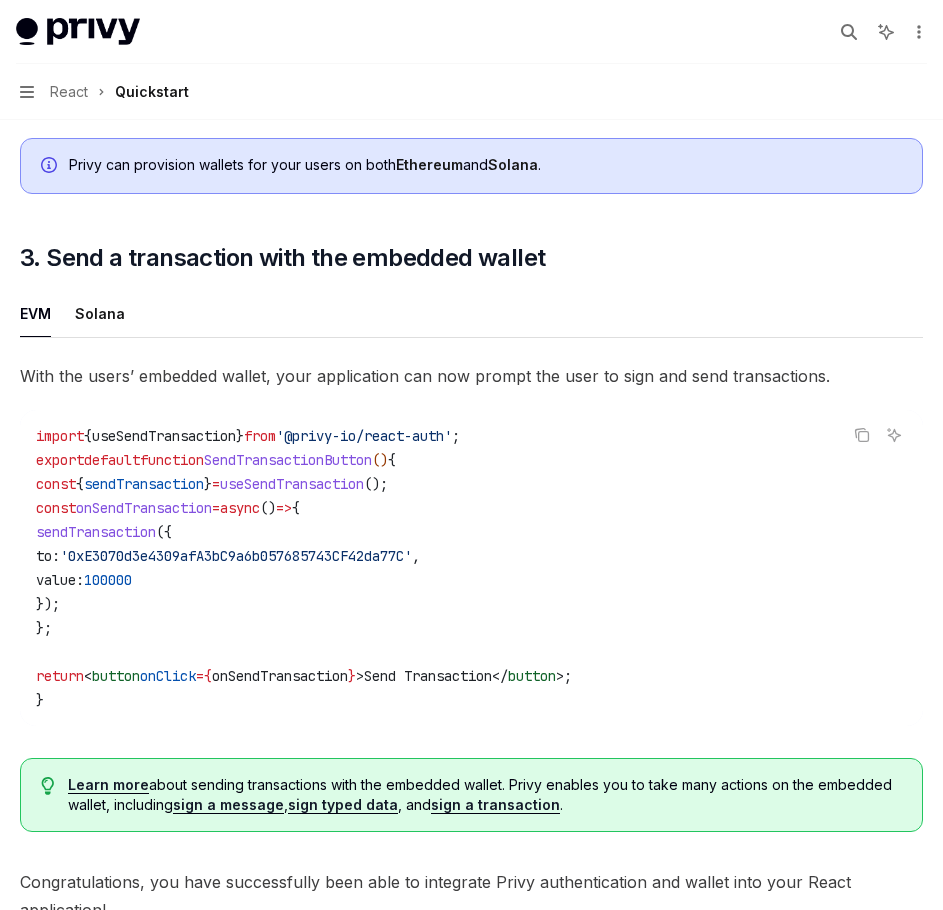 type on "*" 